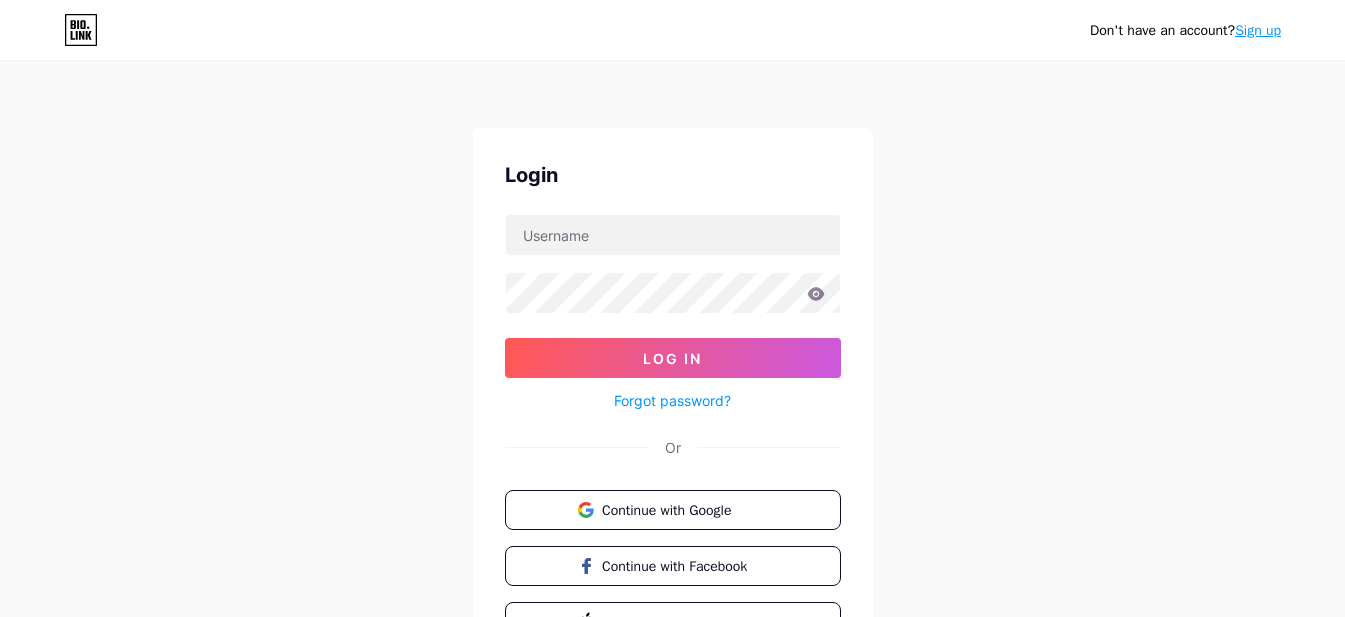 scroll, scrollTop: 0, scrollLeft: 0, axis: both 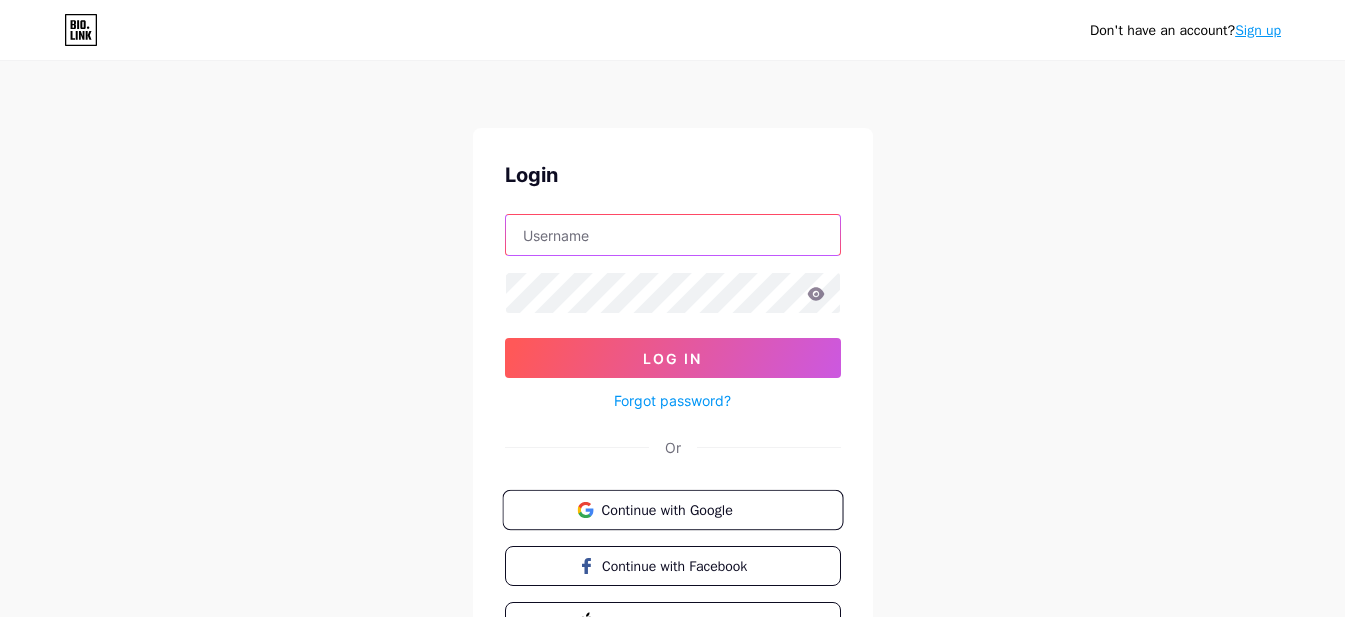type on "[EMAIL_ADDRESS][DOMAIN_NAME]" 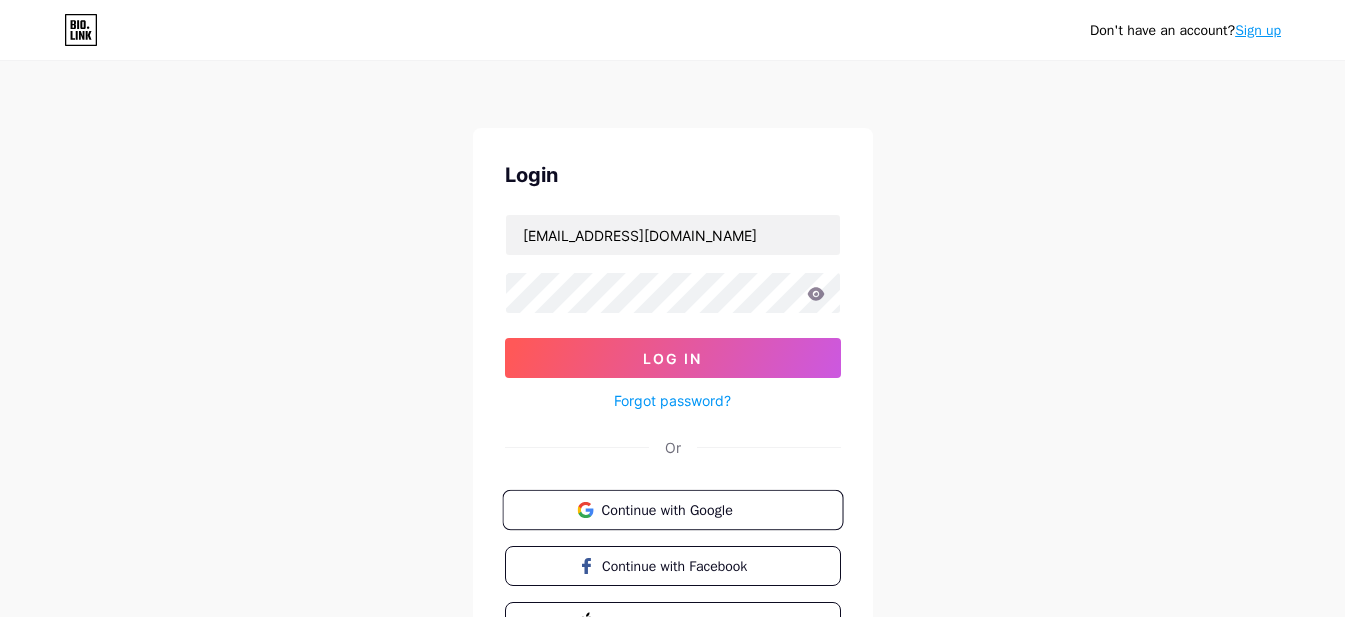 click on "Continue with Google" at bounding box center (672, 510) 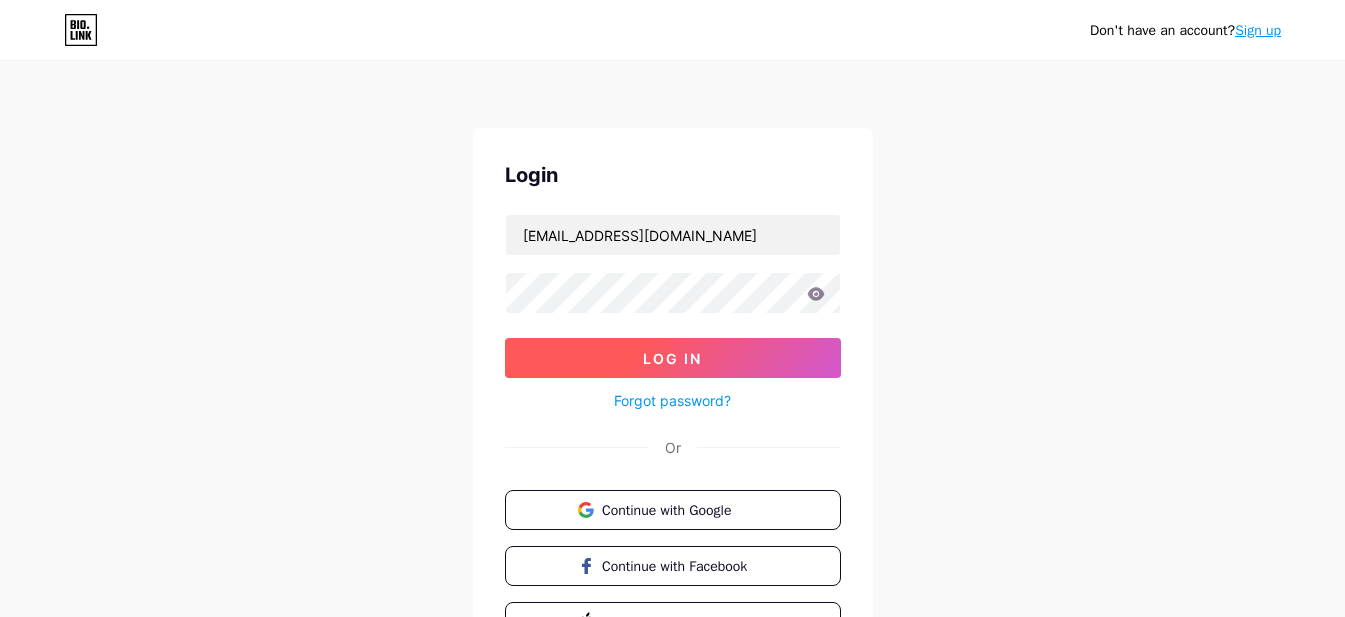 click on "Log In" at bounding box center (673, 358) 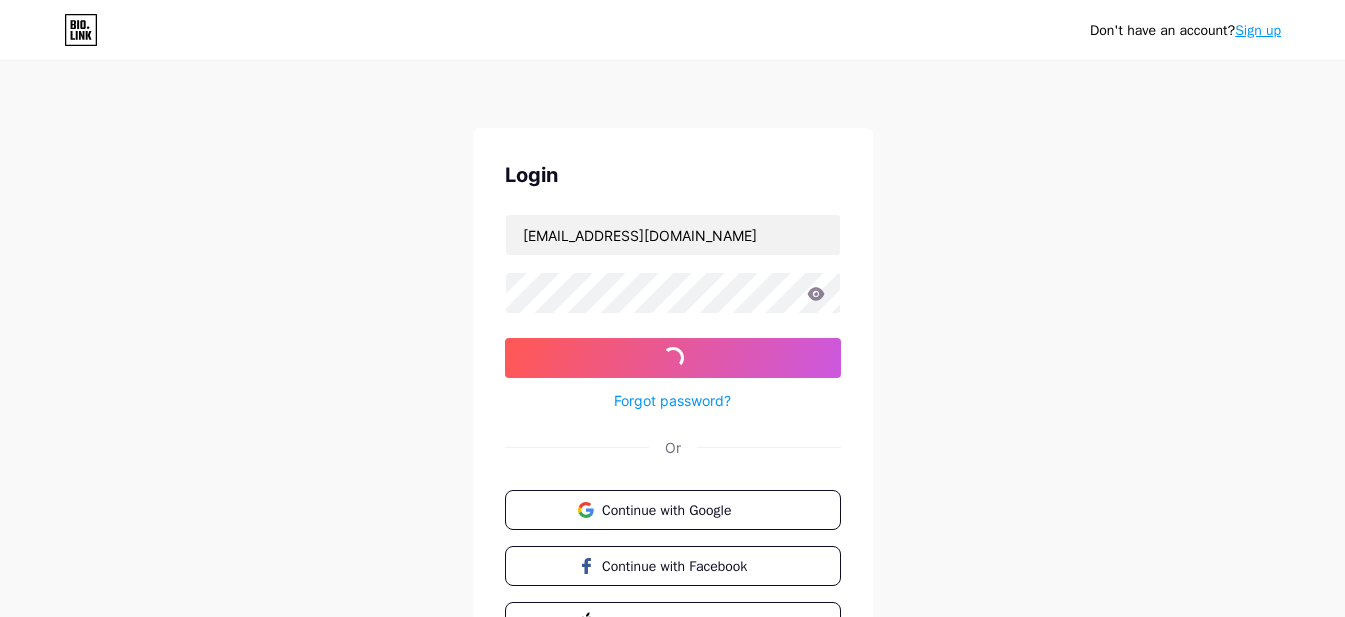 click 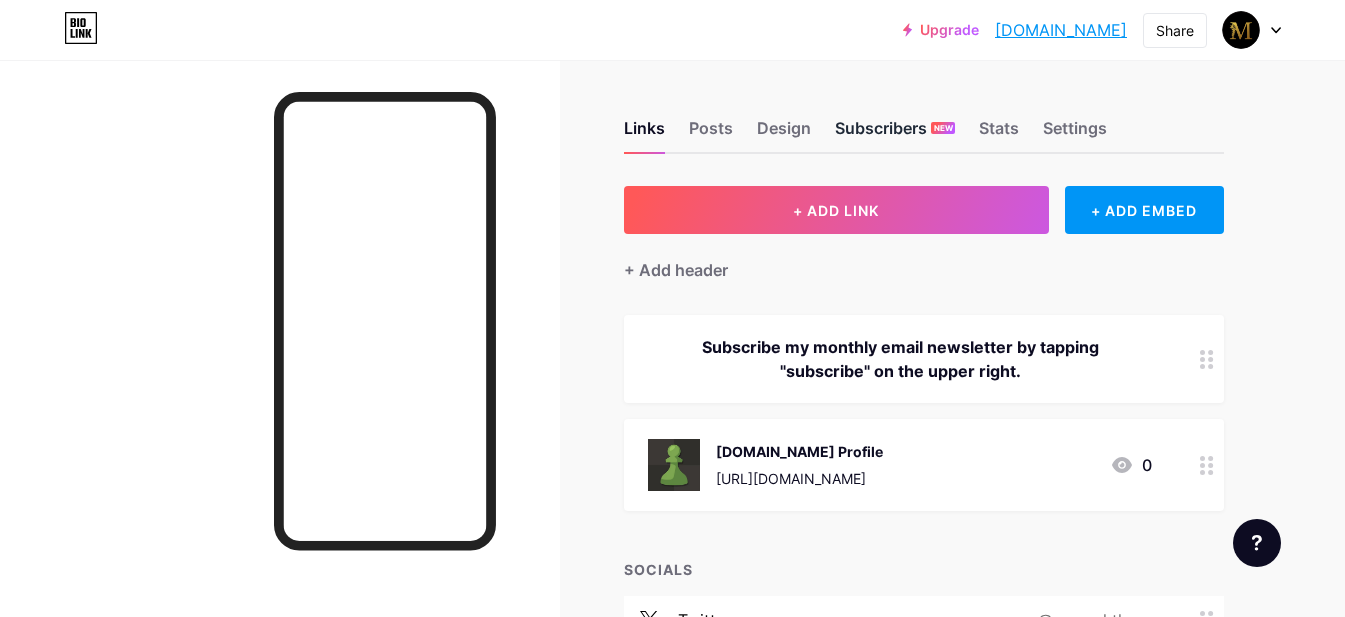 click on "NEW" at bounding box center (943, 128) 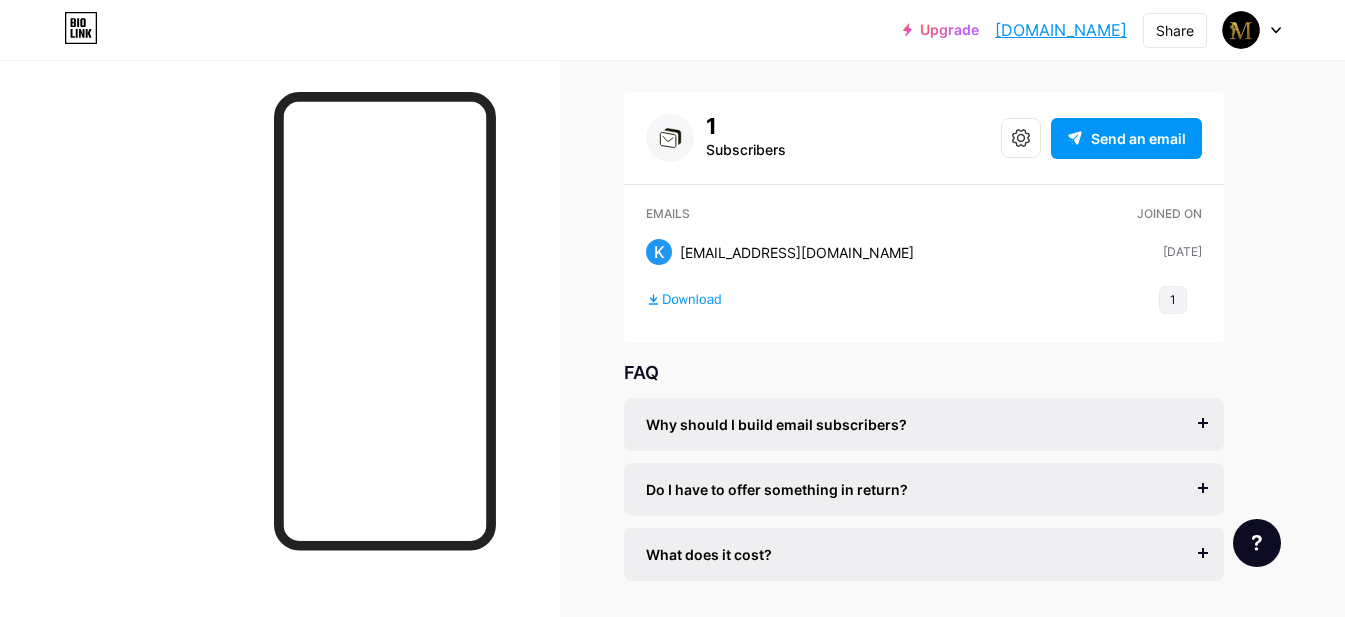 scroll, scrollTop: 58, scrollLeft: 0, axis: vertical 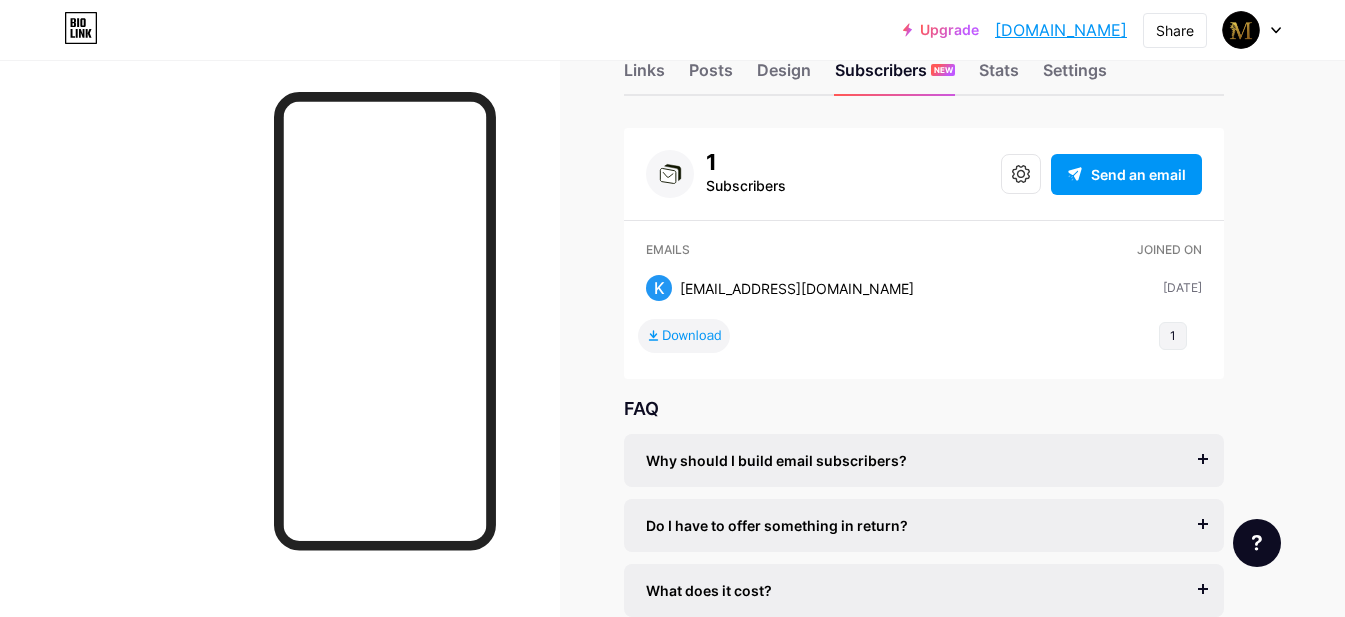 click on "Download" at bounding box center (692, 336) 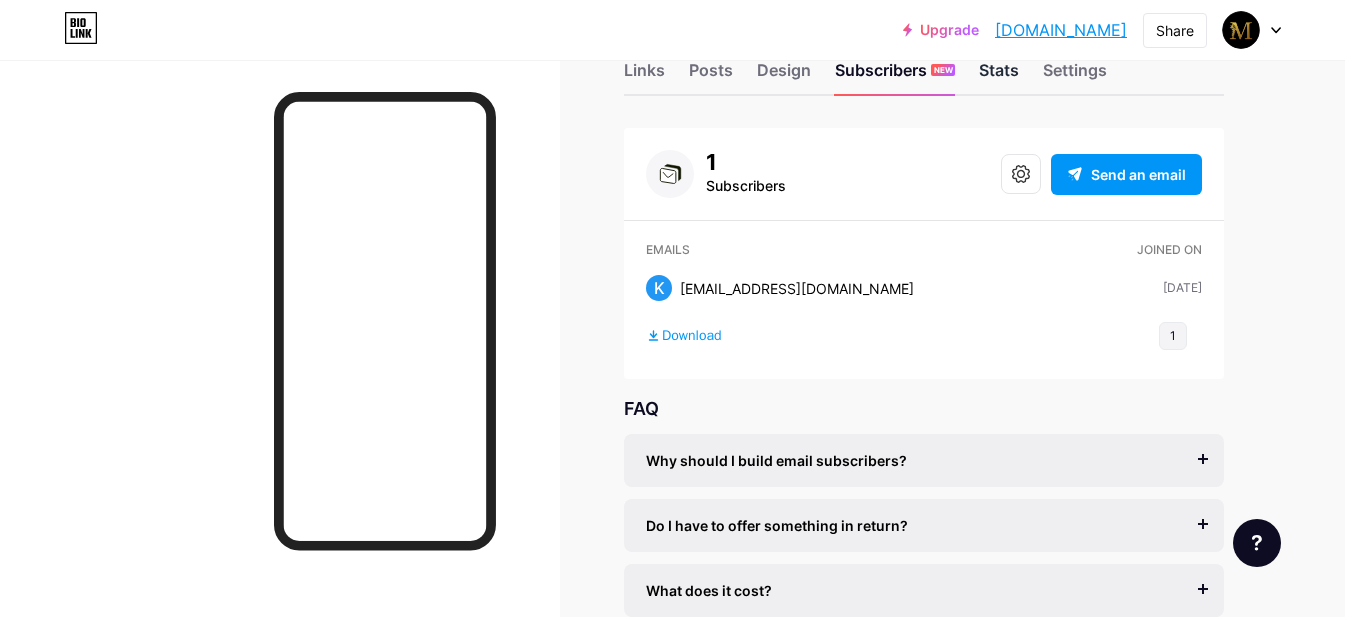 click on "Stats" at bounding box center [999, 76] 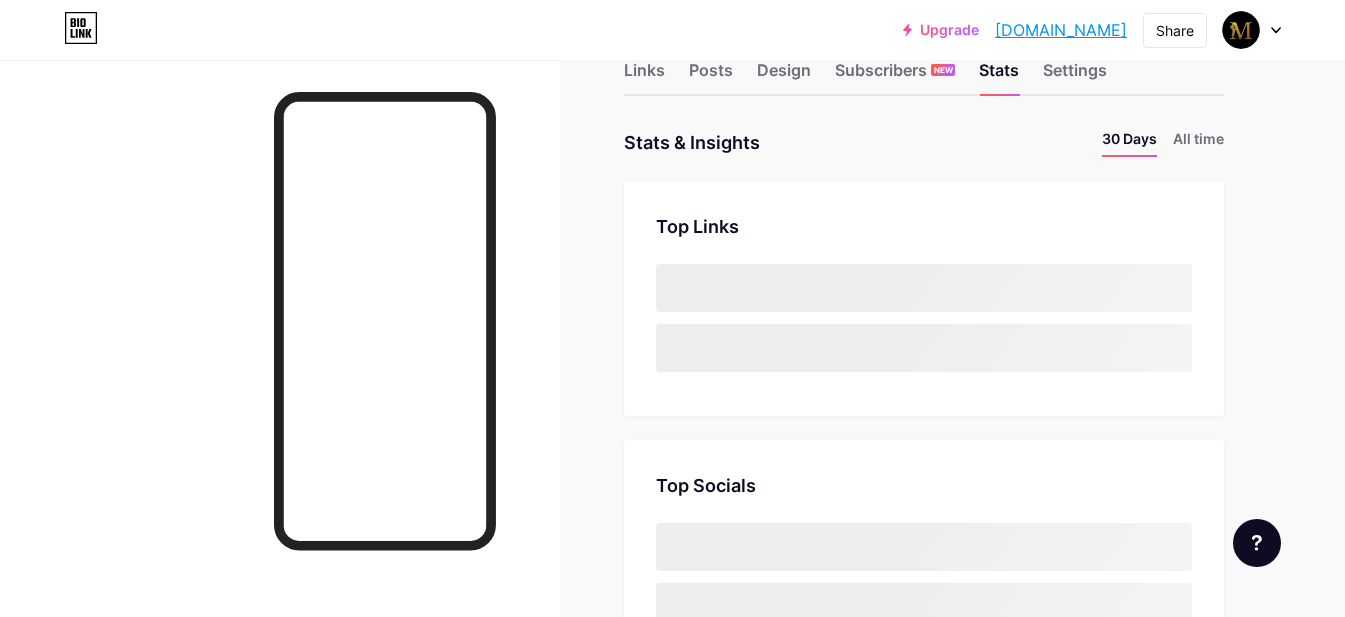 scroll, scrollTop: 0, scrollLeft: 0, axis: both 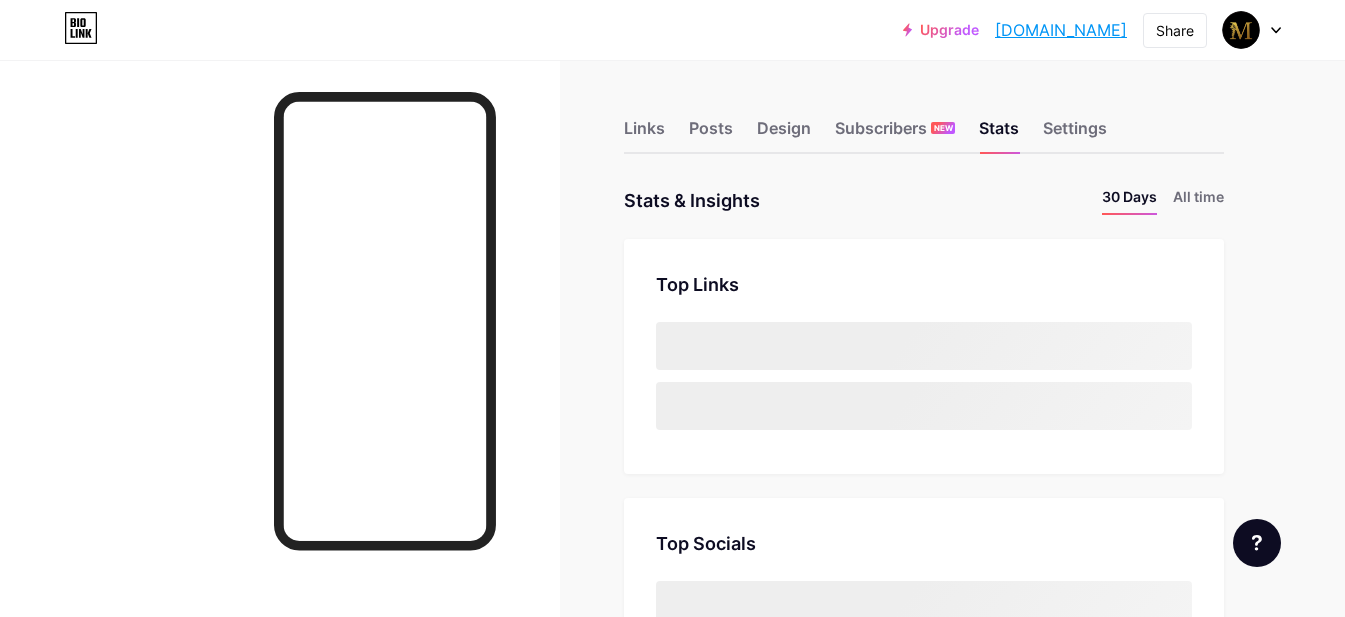 click on "Links
Posts
Design
Subscribers
NEW
Stats
Settings" at bounding box center [924, 119] 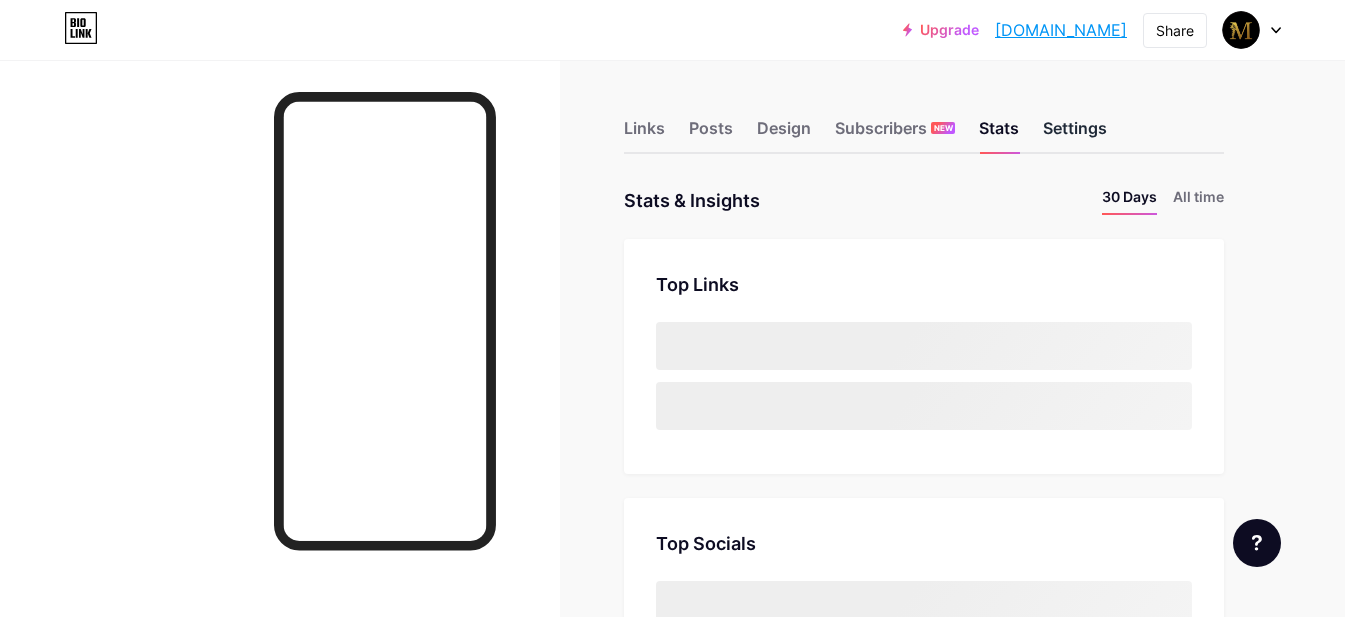 click on "Settings" at bounding box center (1075, 134) 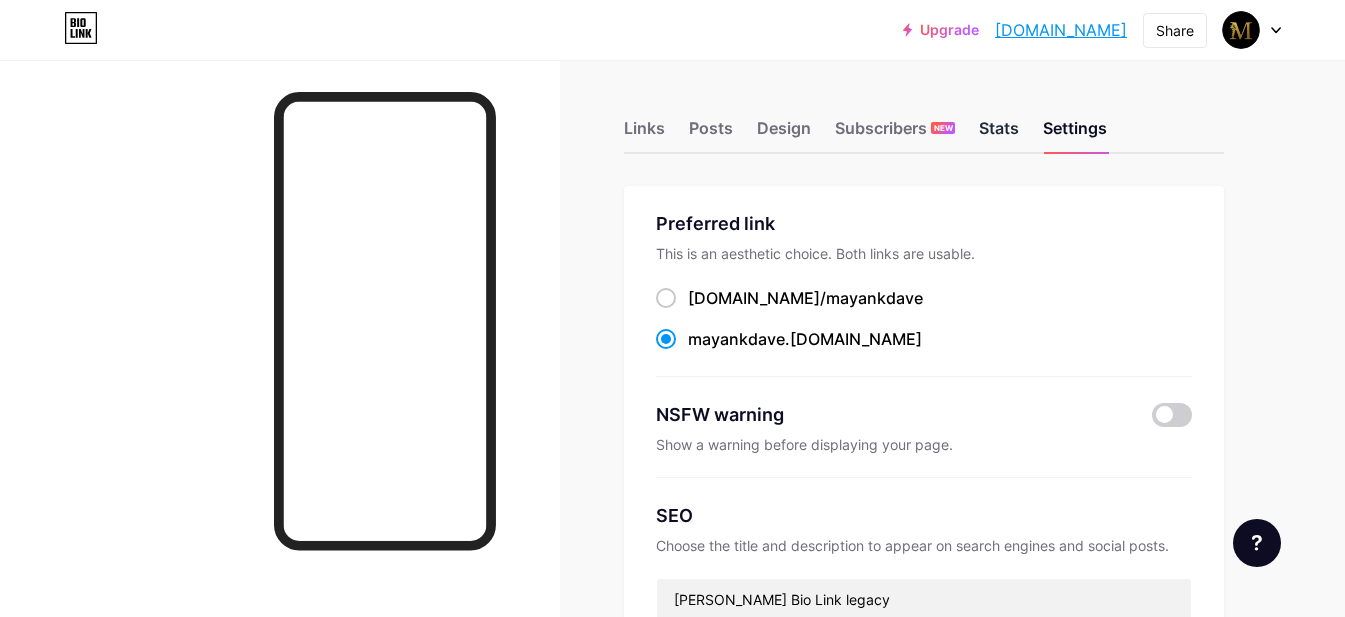 click on "Stats" at bounding box center [999, 134] 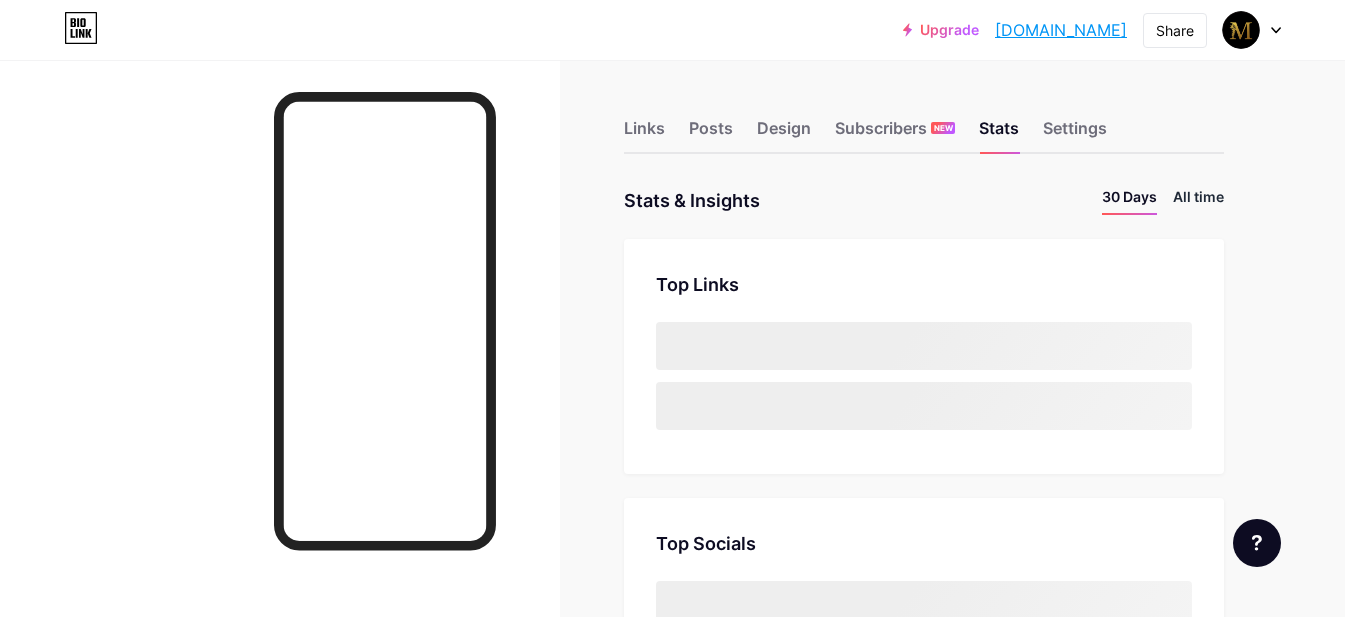 click on "All
time" at bounding box center [1198, 200] 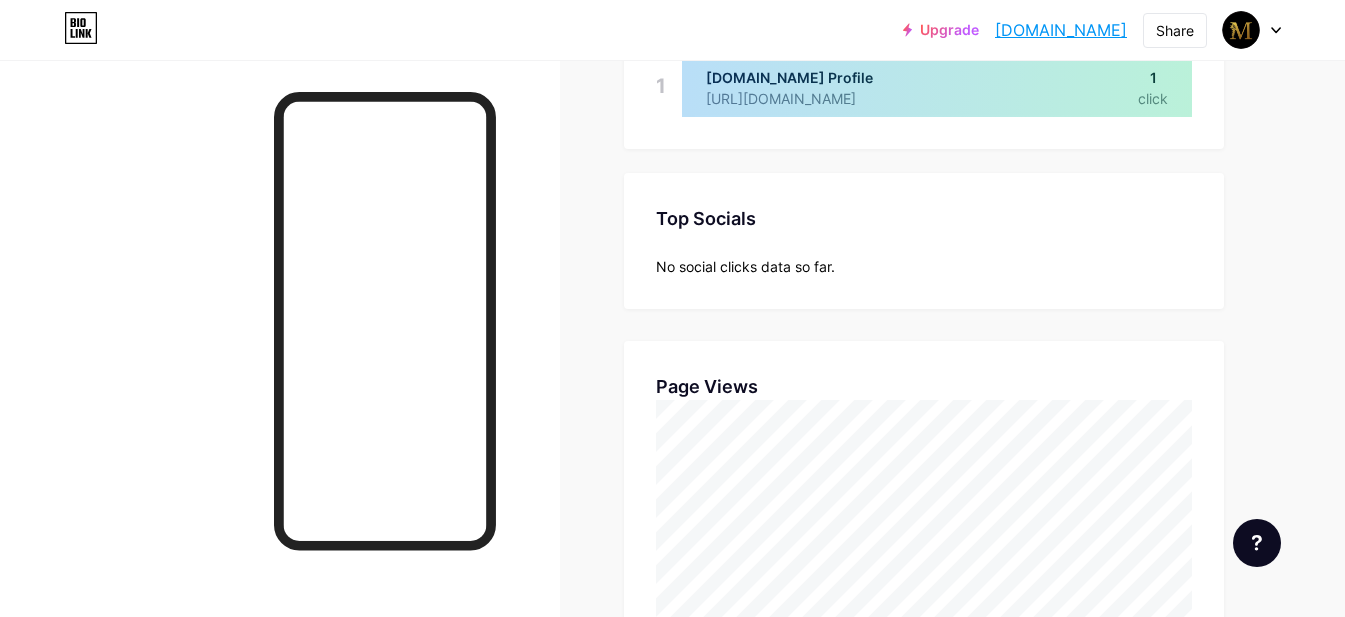 scroll, scrollTop: 142, scrollLeft: 0, axis: vertical 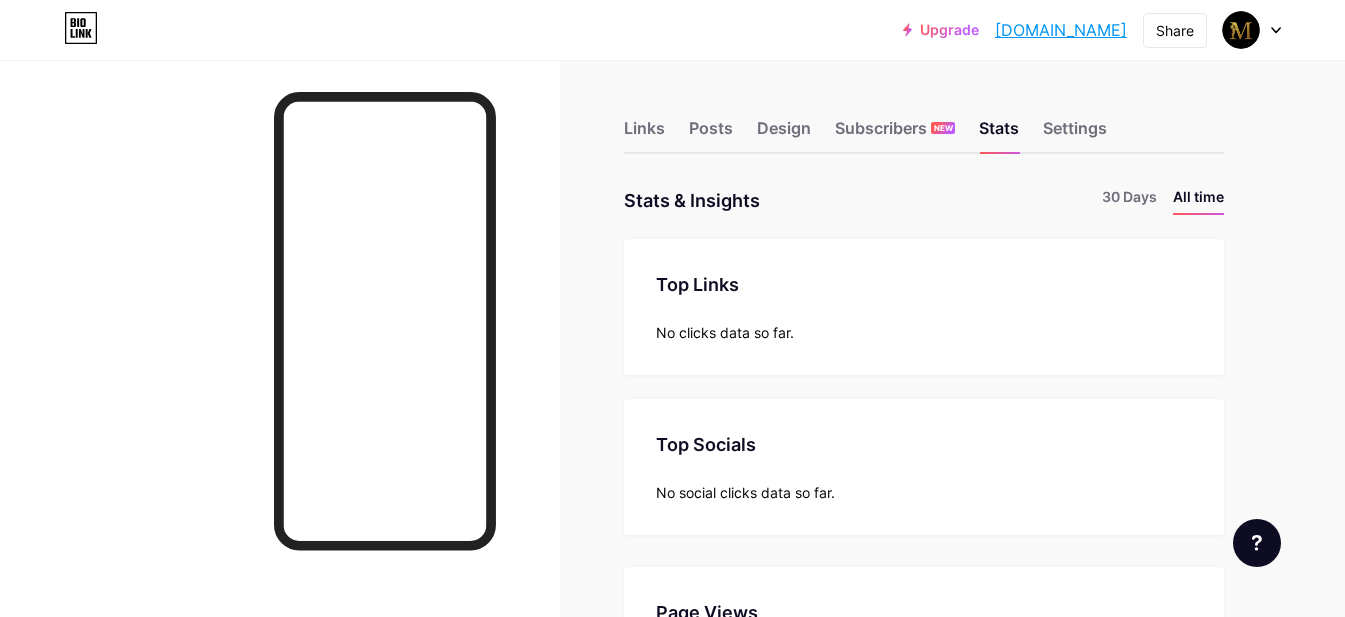 drag, startPoint x: 928, startPoint y: 31, endPoint x: 883, endPoint y: -121, distance: 158.52129 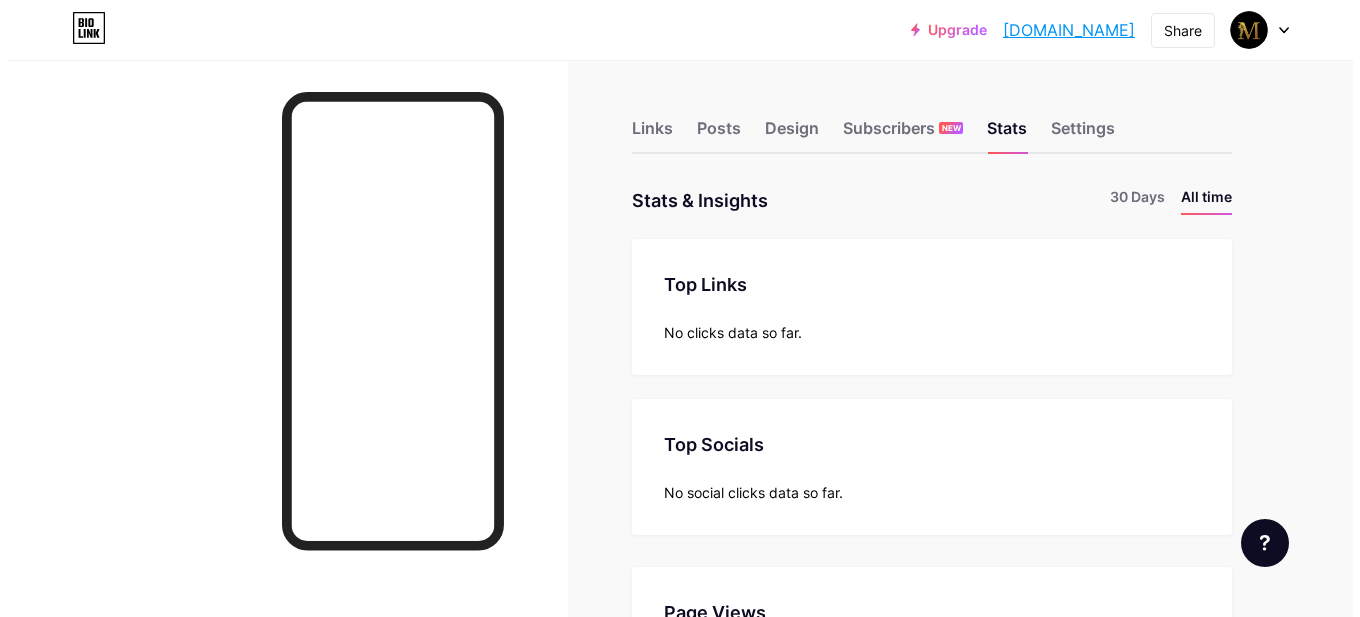 scroll, scrollTop: 999383, scrollLeft: 998640, axis: both 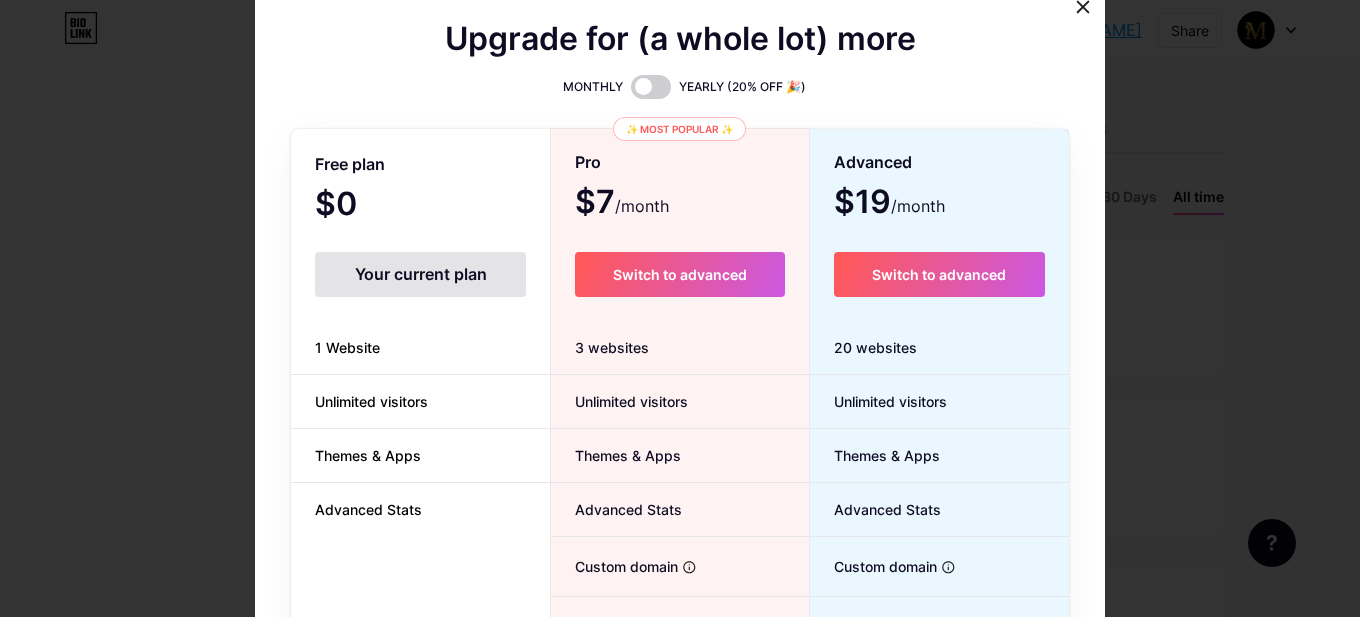 click at bounding box center [1083, 7] 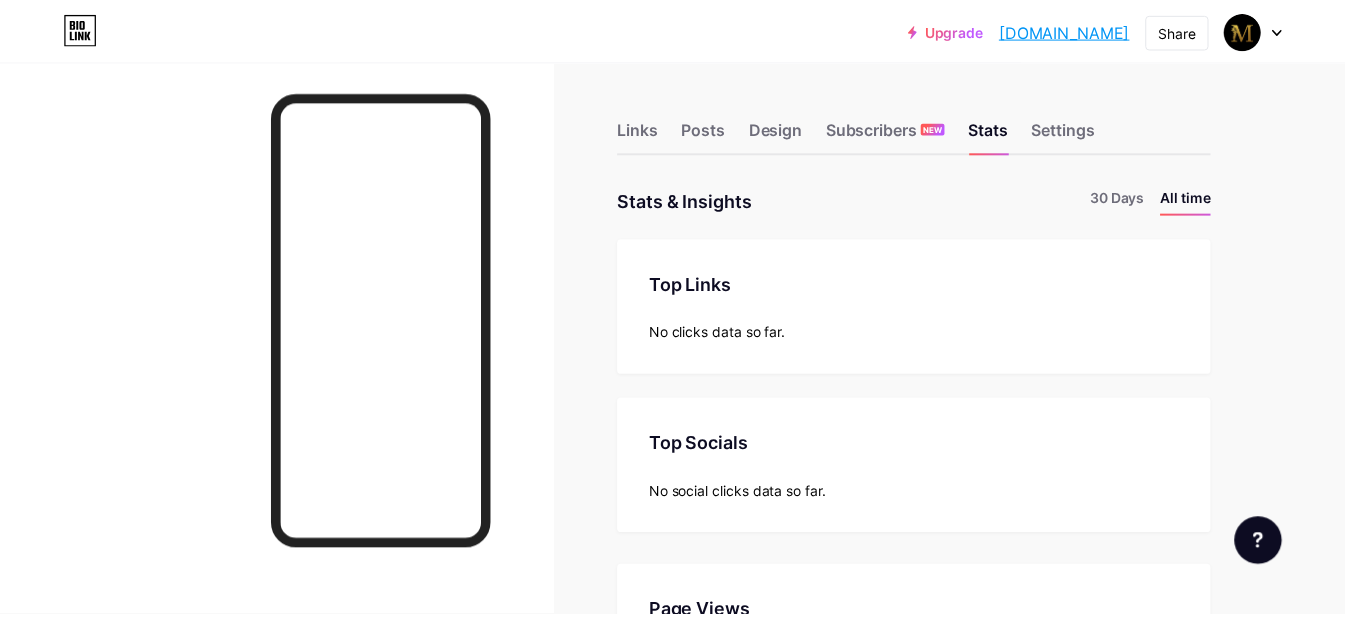 scroll, scrollTop: 617, scrollLeft: 1345, axis: both 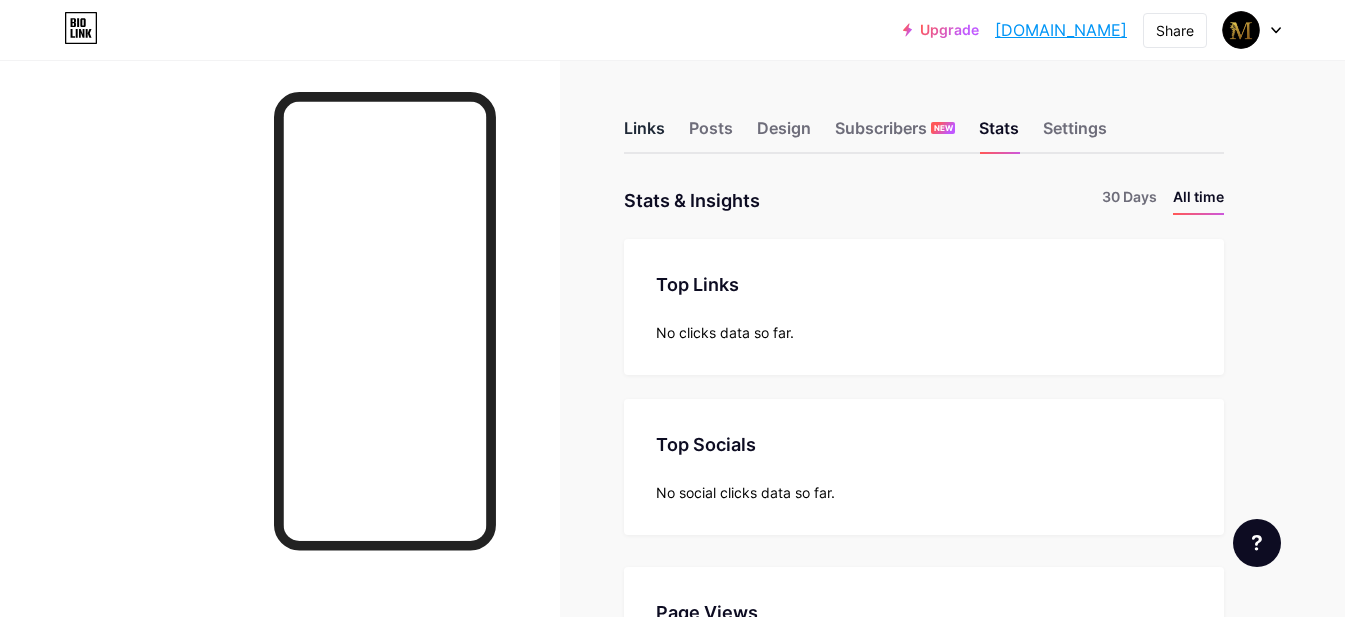 click on "Links" at bounding box center (644, 134) 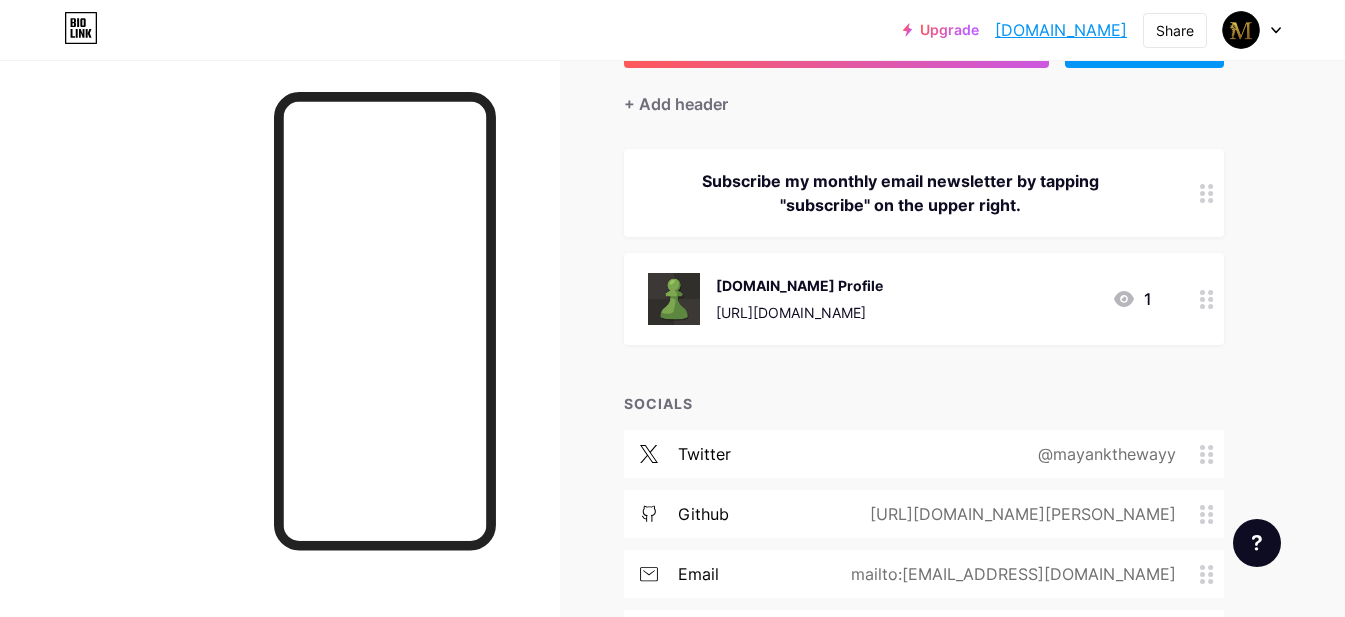 scroll, scrollTop: 0, scrollLeft: 0, axis: both 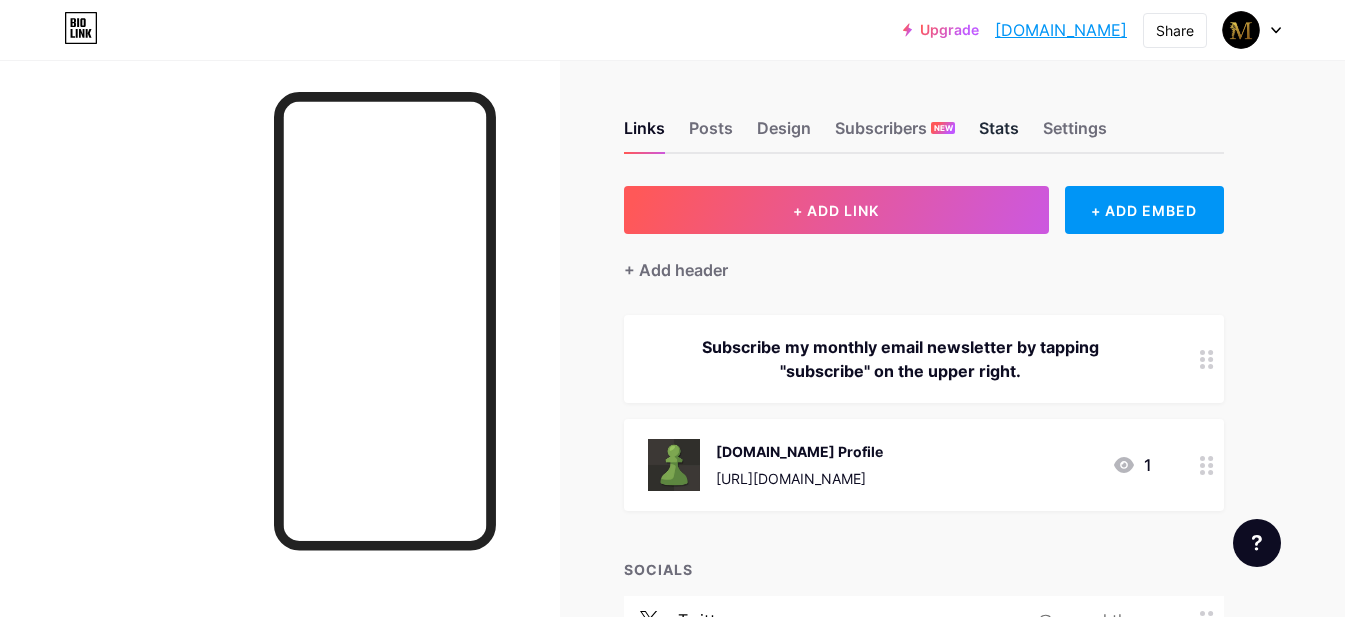 click on "Stats" at bounding box center (999, 134) 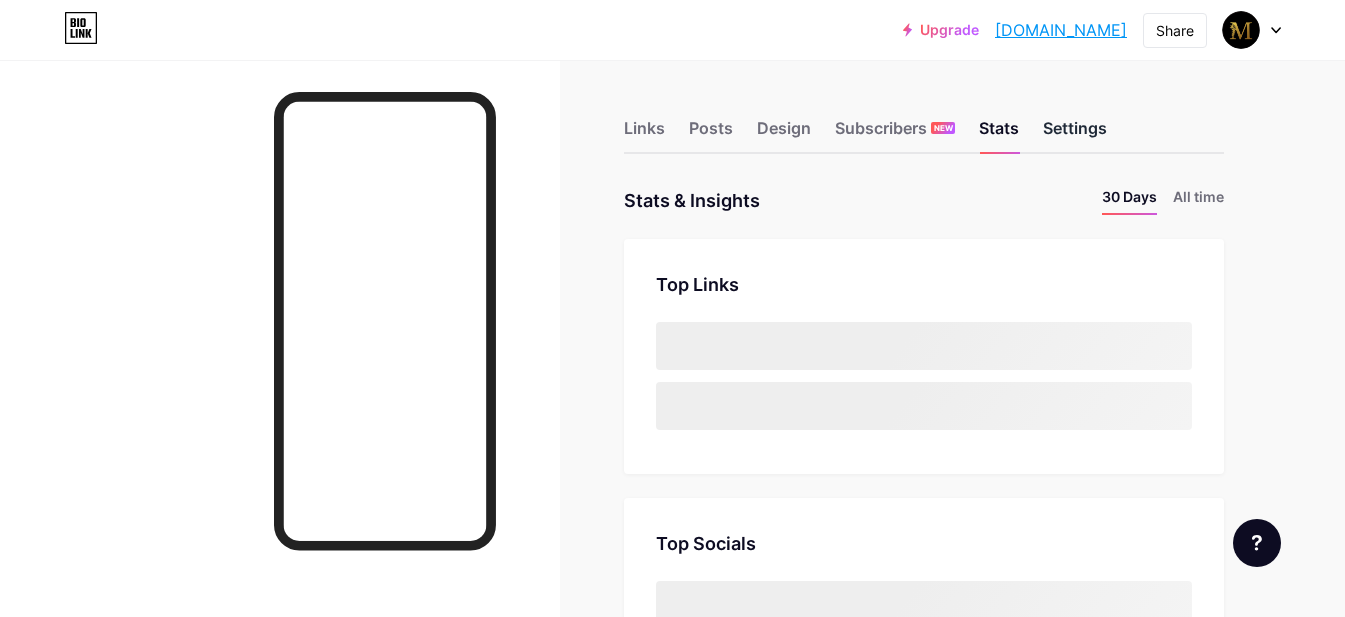 click on "Settings" at bounding box center [1075, 134] 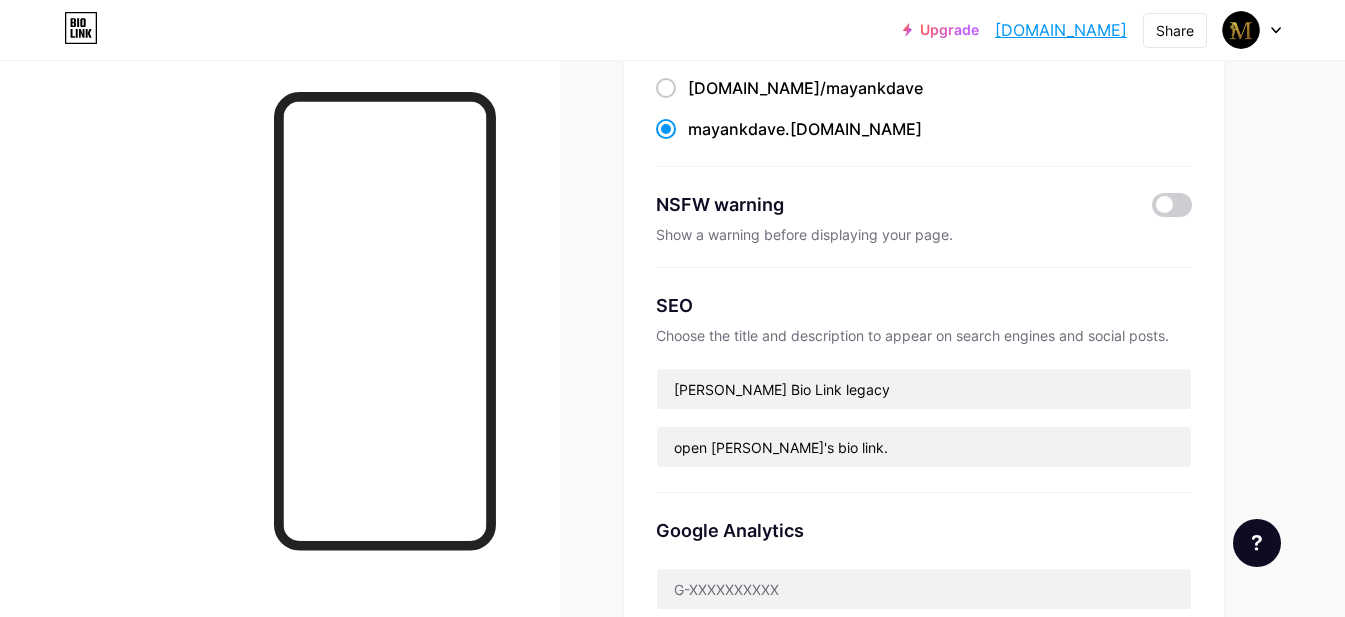 scroll, scrollTop: 147, scrollLeft: 0, axis: vertical 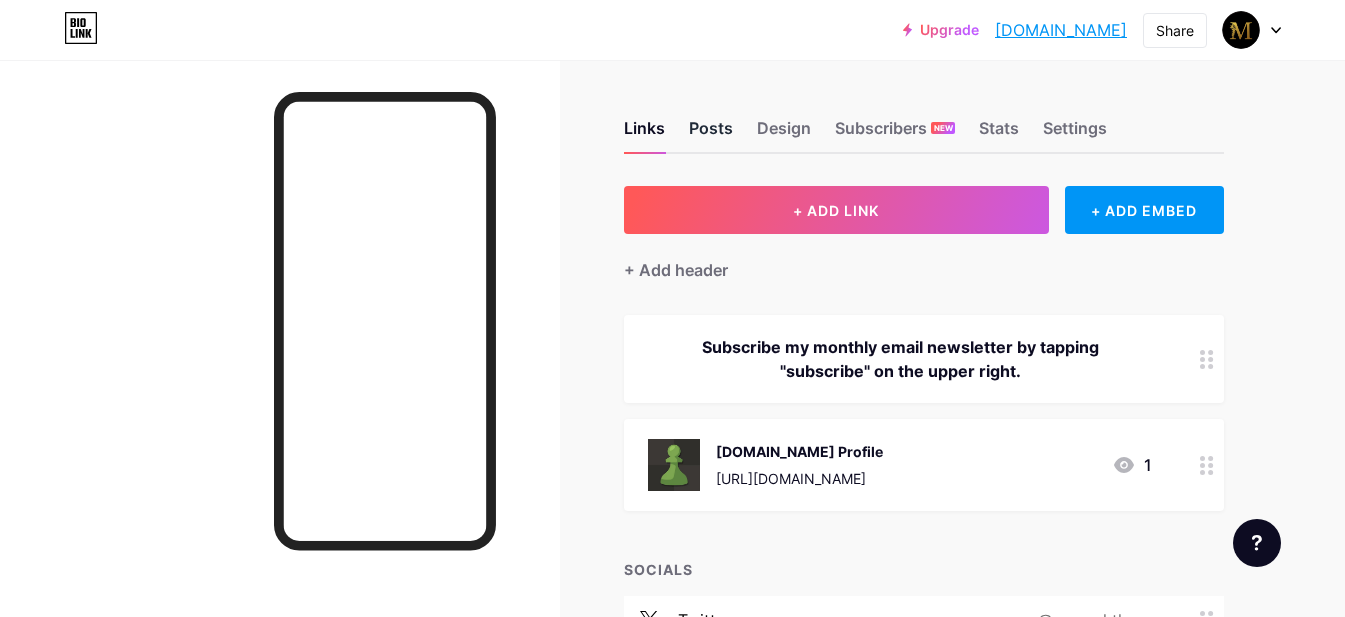 click on "Posts" at bounding box center [711, 134] 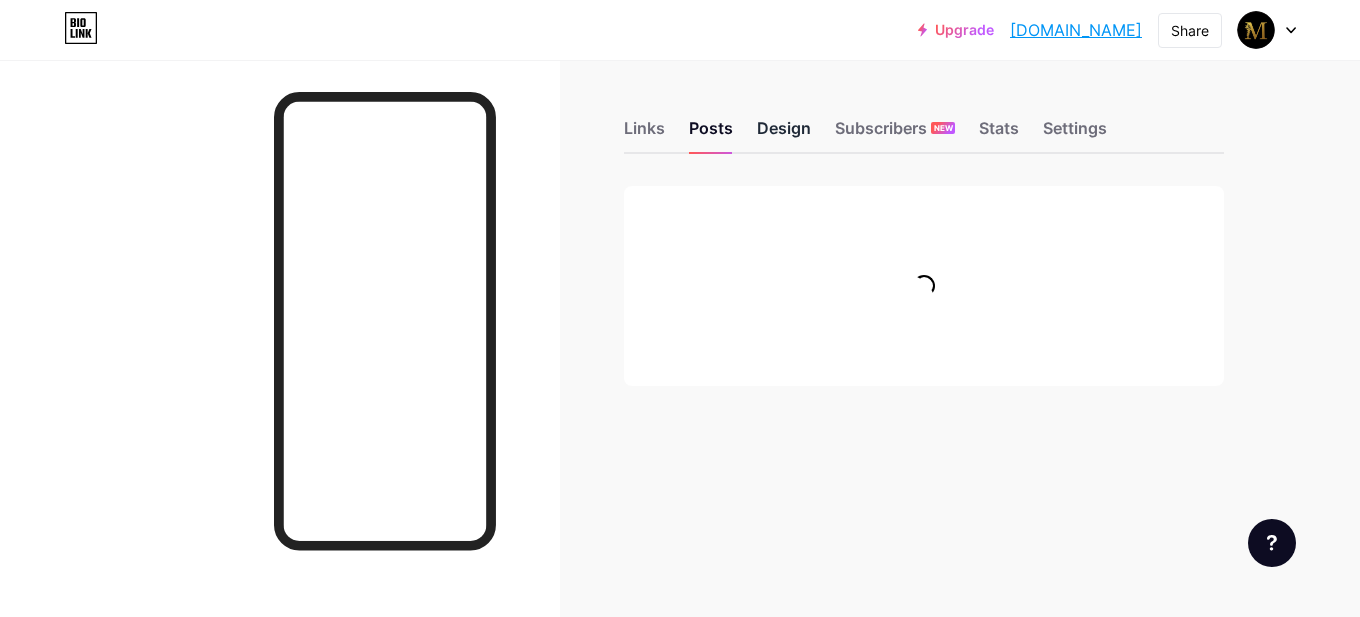 click on "Design" at bounding box center (784, 134) 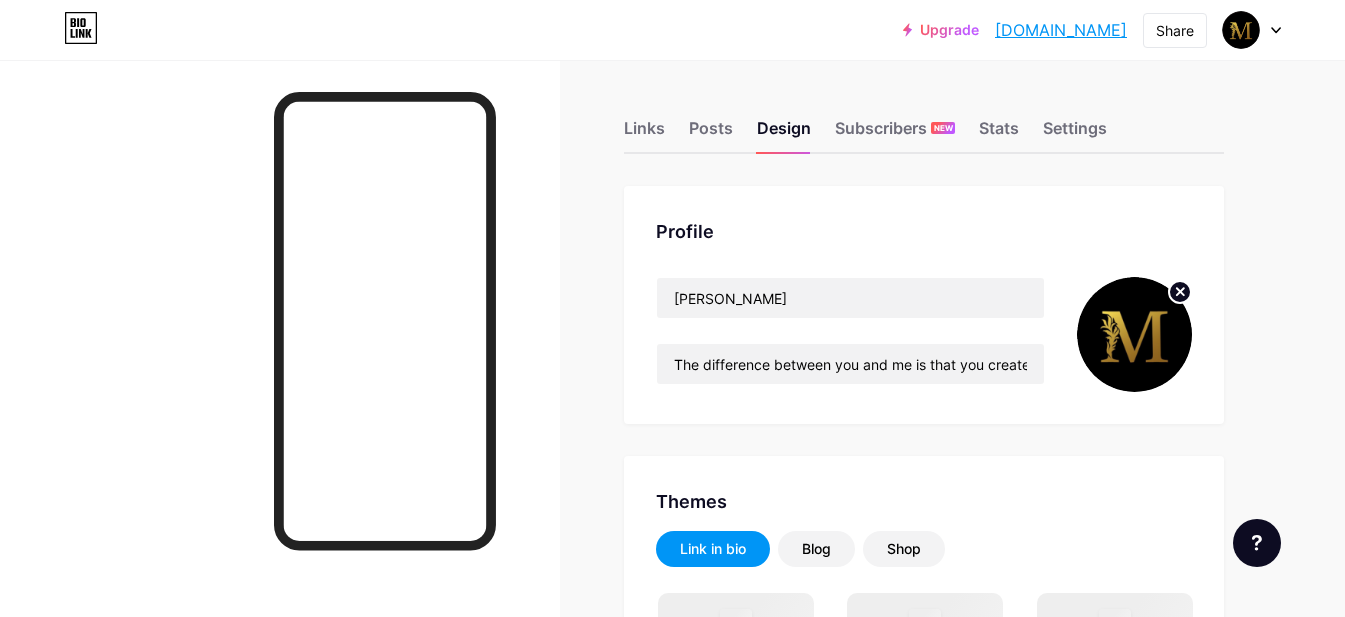 click at bounding box center [1134, 334] 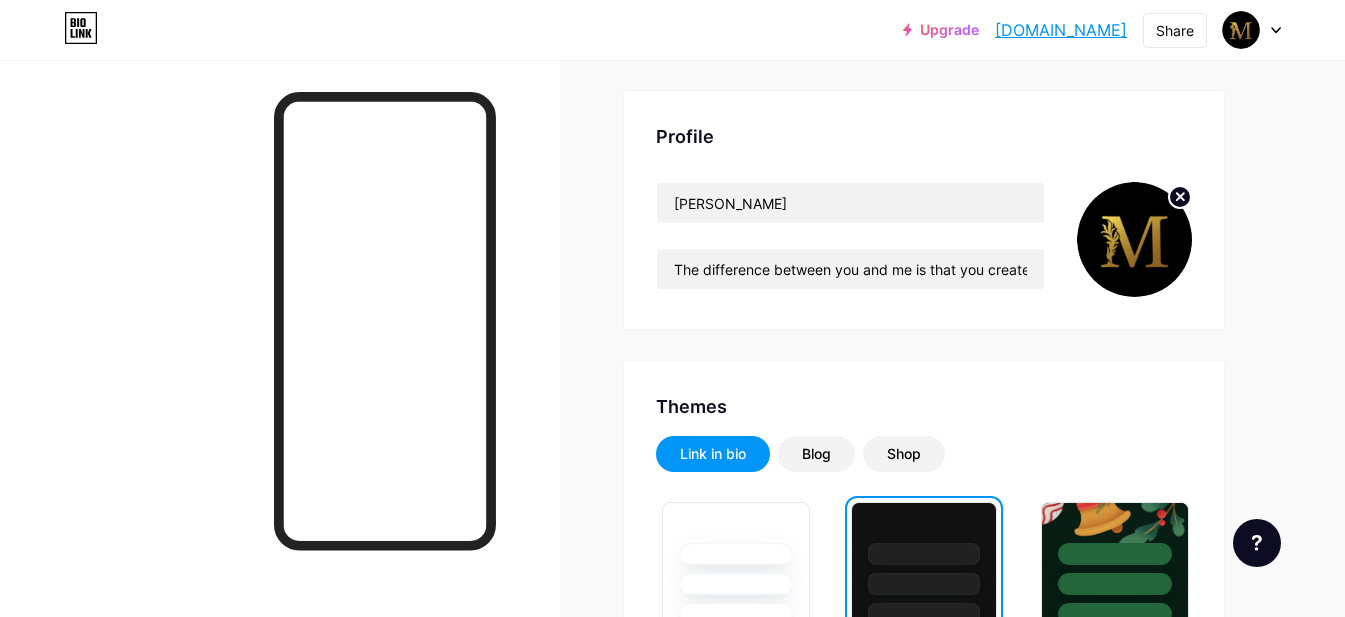 scroll, scrollTop: 100, scrollLeft: 0, axis: vertical 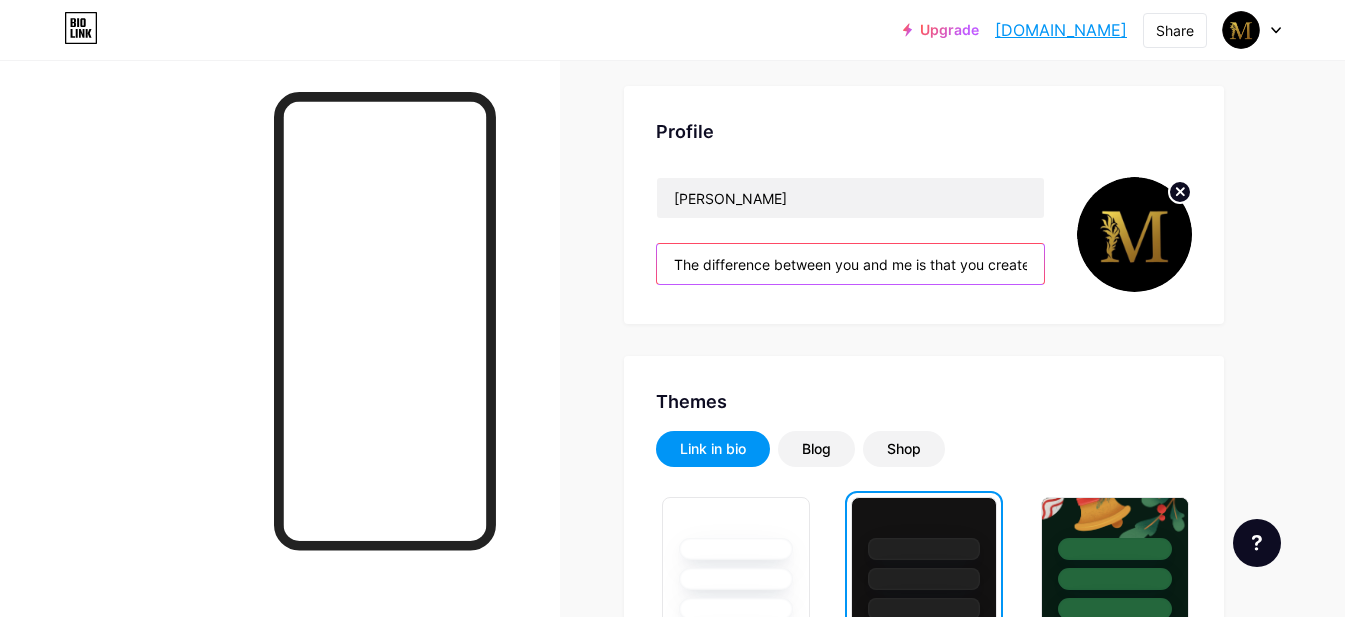 click on "The difference between you and me is that you create memories and I create legacy." at bounding box center (850, 264) 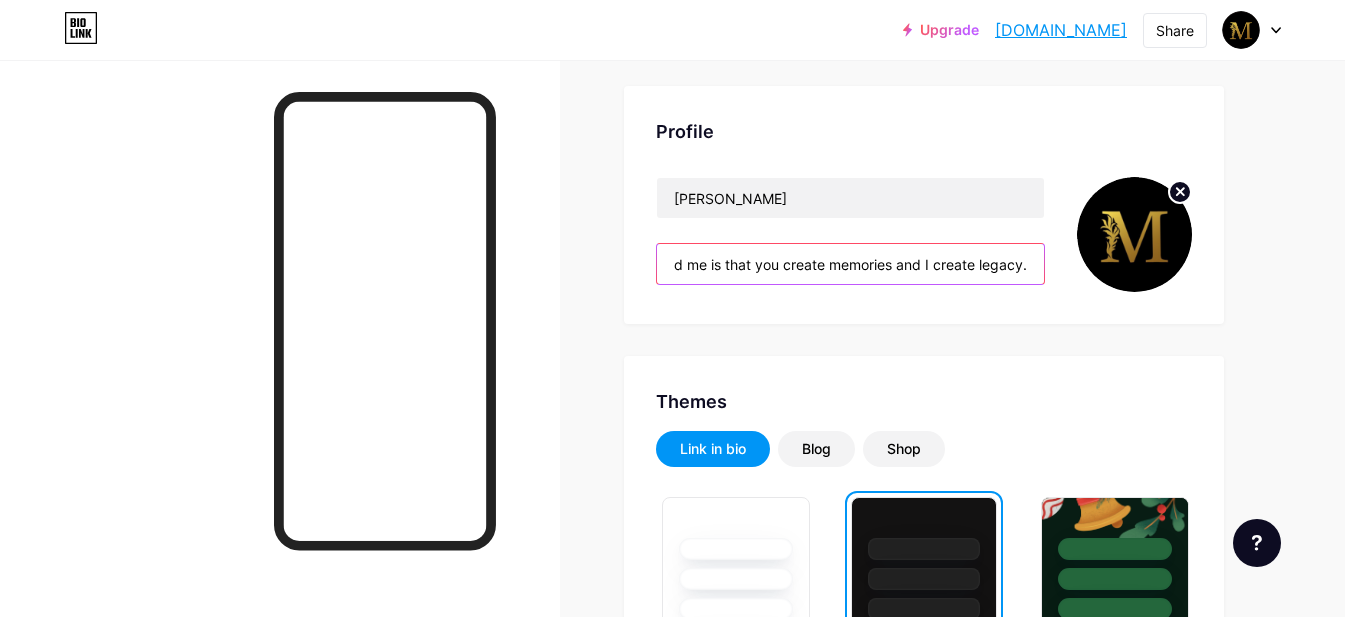 drag, startPoint x: 943, startPoint y: 266, endPoint x: 1118, endPoint y: 267, distance: 175.00285 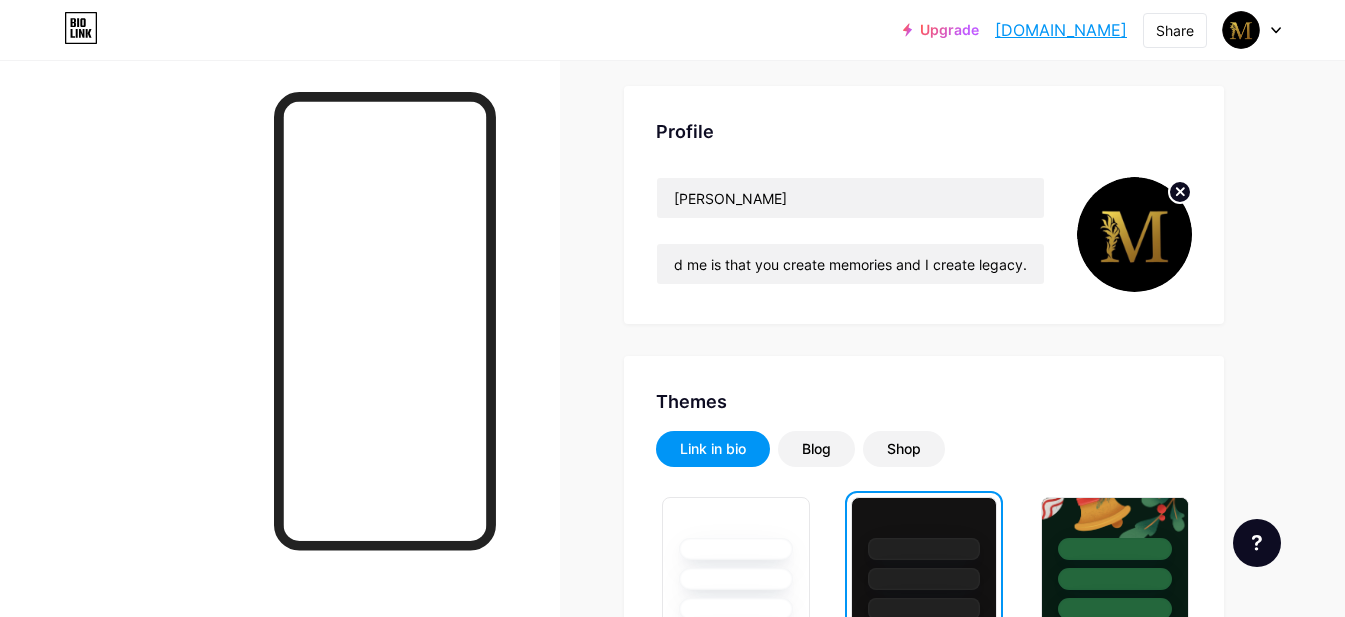 click on "Profile   Mayank Dave     The difference between you and me is that you create memories and I create legacy.                   Themes   Link in bio   Blog   Shop       Basics       Carbon       Xmas 23       Pride       Glitch       Winter · Live       Glassy · Live       Chameleon · Live       Rainy Night · Live       Neon · Live       Summer       Retro       Strawberry · Live       Desert       Sunny       Autumn       Leaf       Clear Sky       Blush       Unicorn       Minimal       Cloudy       Shadow     Create your own           Changes saved       Position to display socials                 Top                     Bottom
Disable Bio Link branding
Will hide the Bio Link branding from homepage     Display Share button
Enables social sharing options on your page including a QR code.   Changes saved" at bounding box center [924, 1641] 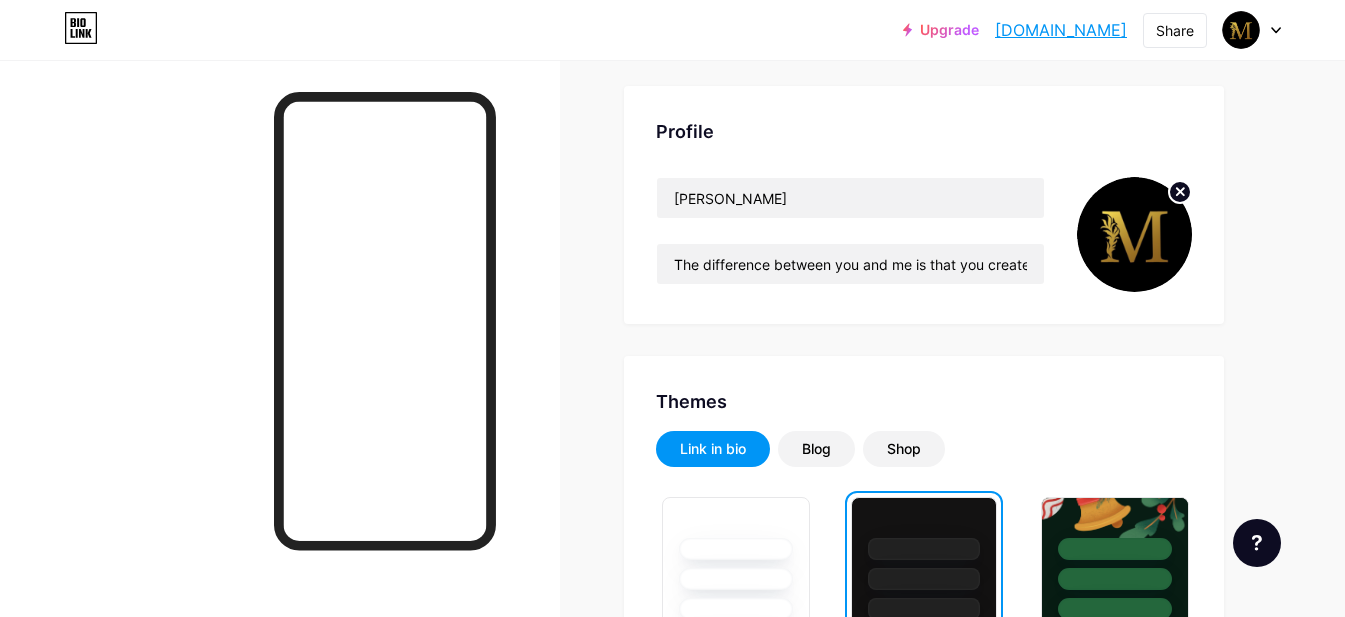 click on "Profile   Mayank Dave     The difference between you and me is that you create memories and I create legacy.                   Themes   Link in bio   Blog   Shop       Basics       Carbon       Xmas 23       Pride       Glitch       Winter · Live       Glassy · Live       Chameleon · Live       Rainy Night · Live       Neon · Live       Summer       Retro       Strawberry · Live       Desert       Sunny       Autumn       Leaf       Clear Sky       Blush       Unicorn       Minimal       Cloudy       Shadow     Create your own           Changes saved       Position to display socials                 Top                     Bottom
Disable Bio Link branding
Will hide the Bio Link branding from homepage     Display Share button
Enables social sharing options on your page including a QR code.   Changes saved" at bounding box center (924, 1641) 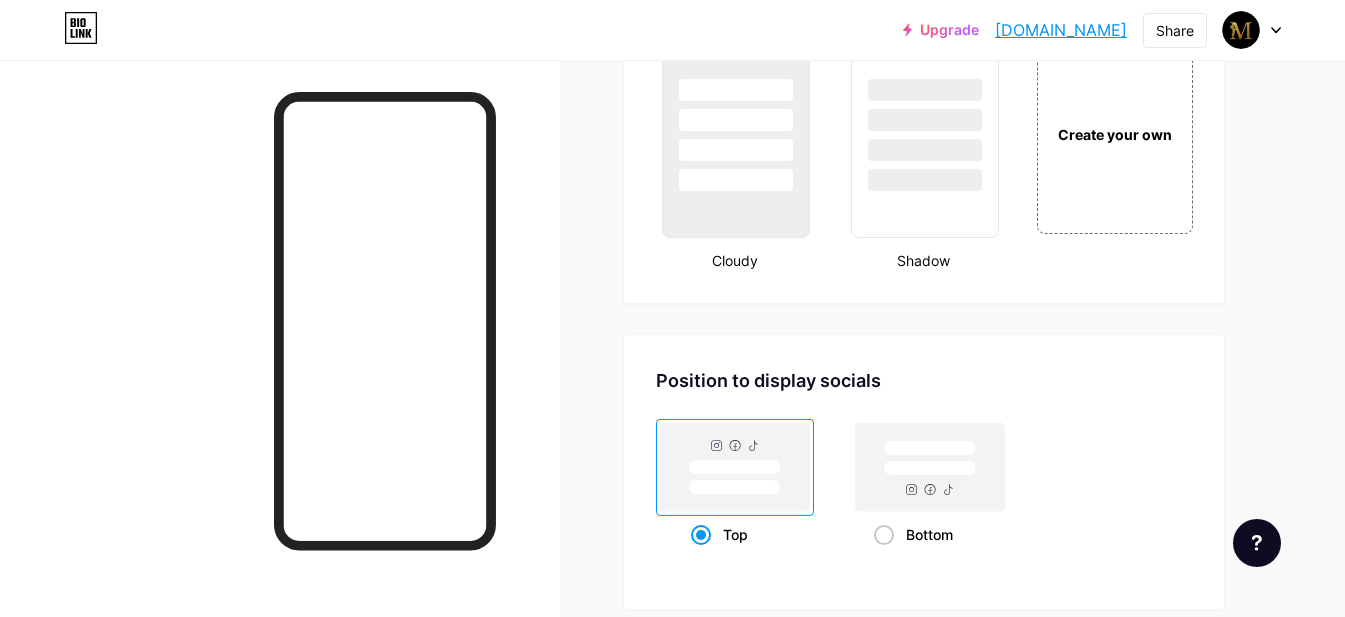 scroll, scrollTop: 2700, scrollLeft: 0, axis: vertical 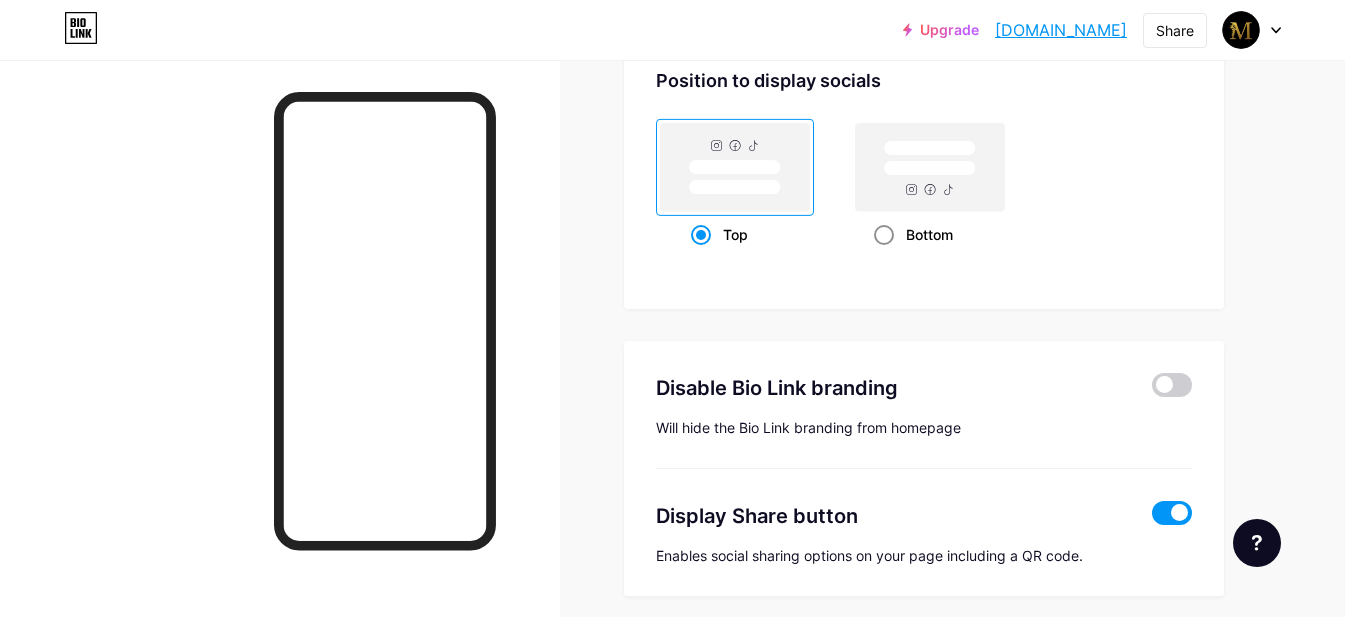 click 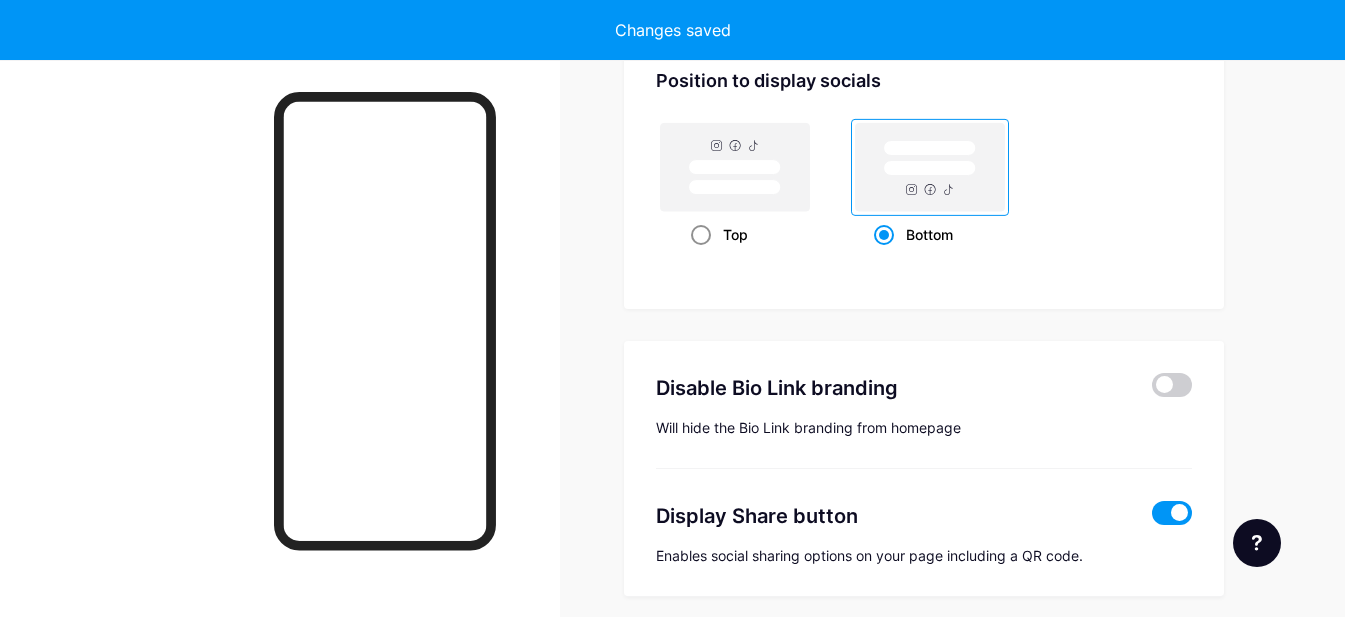 scroll, scrollTop: 2600, scrollLeft: 0, axis: vertical 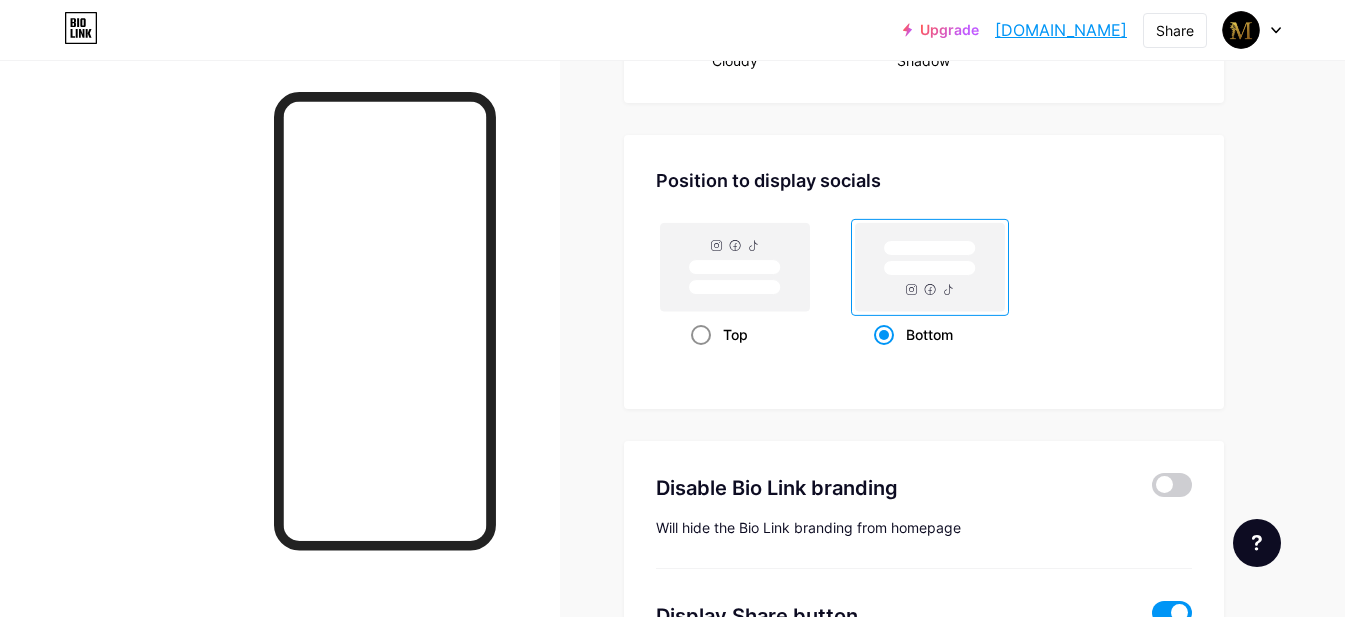 click 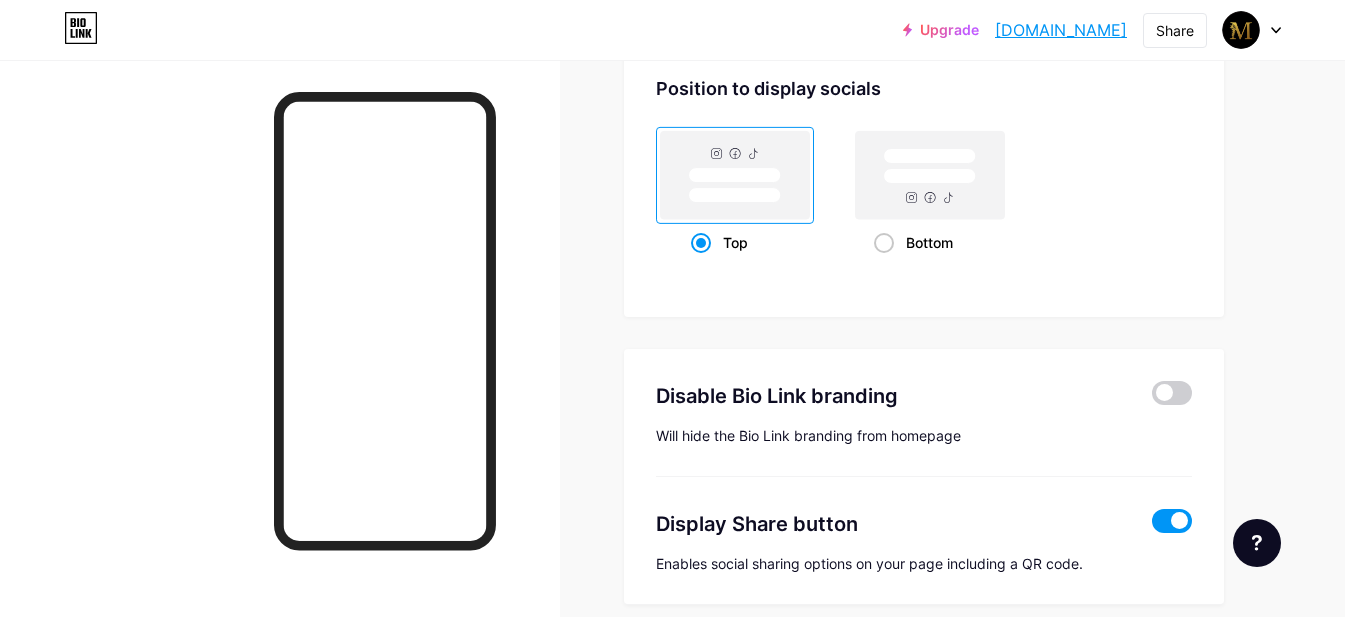 scroll, scrollTop: 2780, scrollLeft: 0, axis: vertical 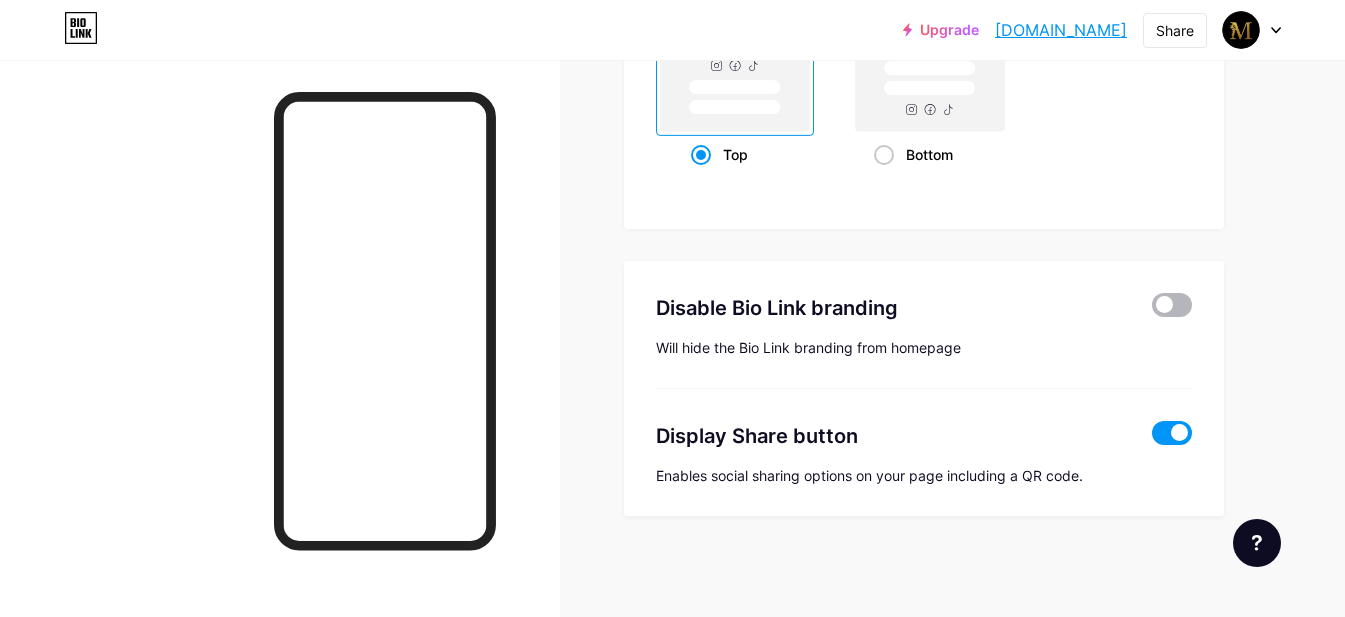 click at bounding box center (1172, 305) 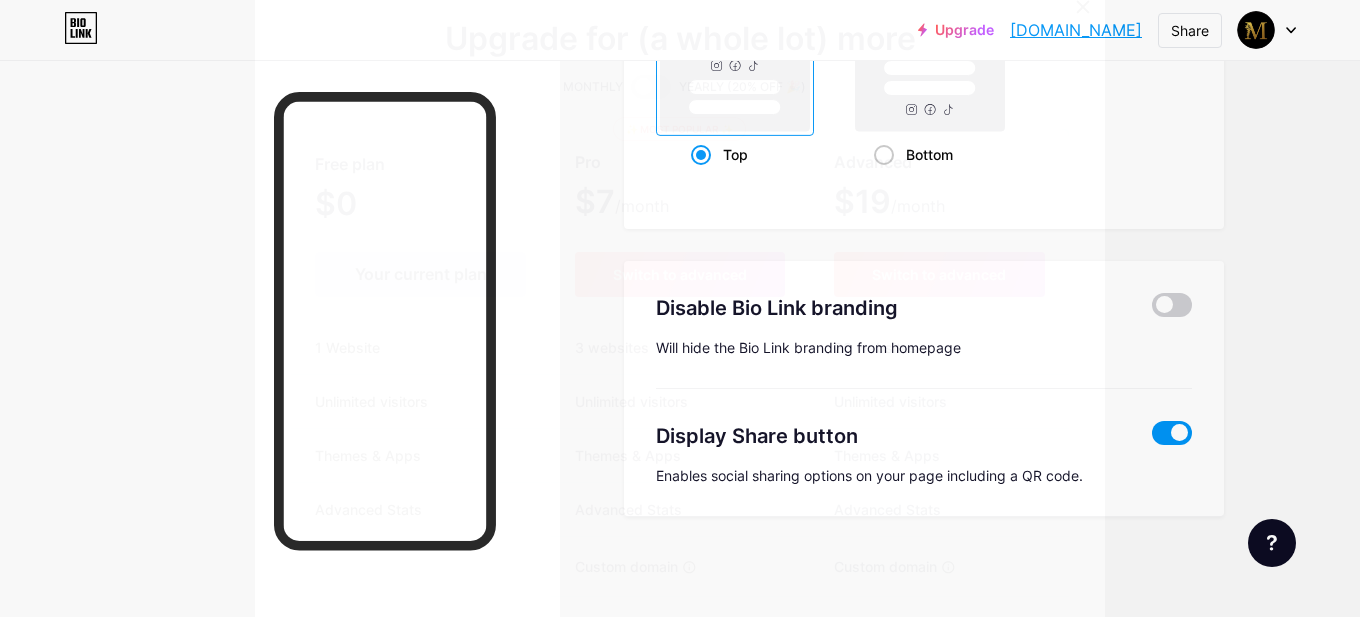 click 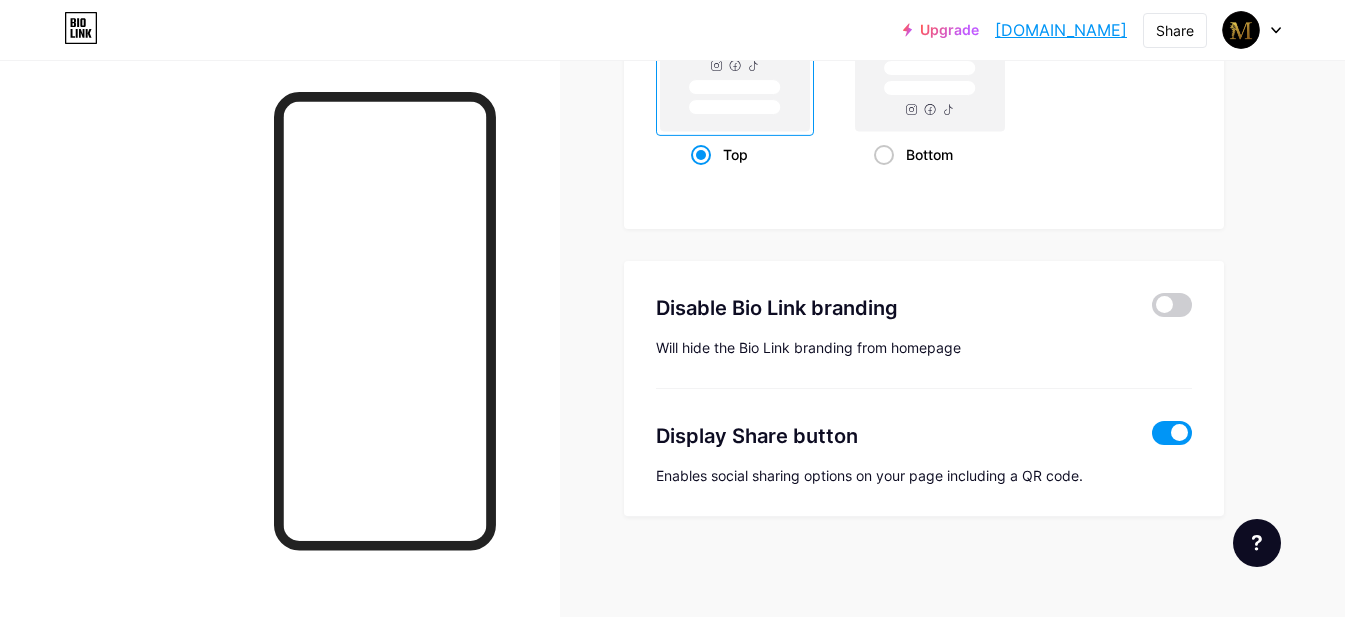 click at bounding box center (1172, 433) 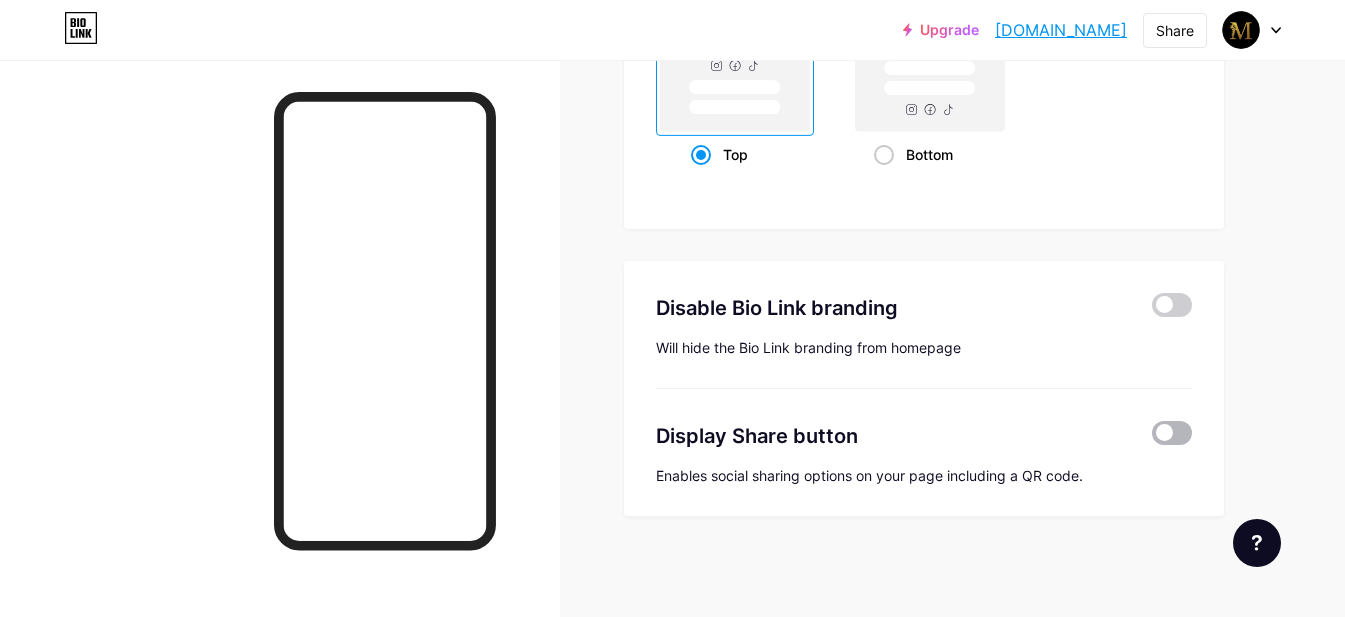 click at bounding box center [1172, 433] 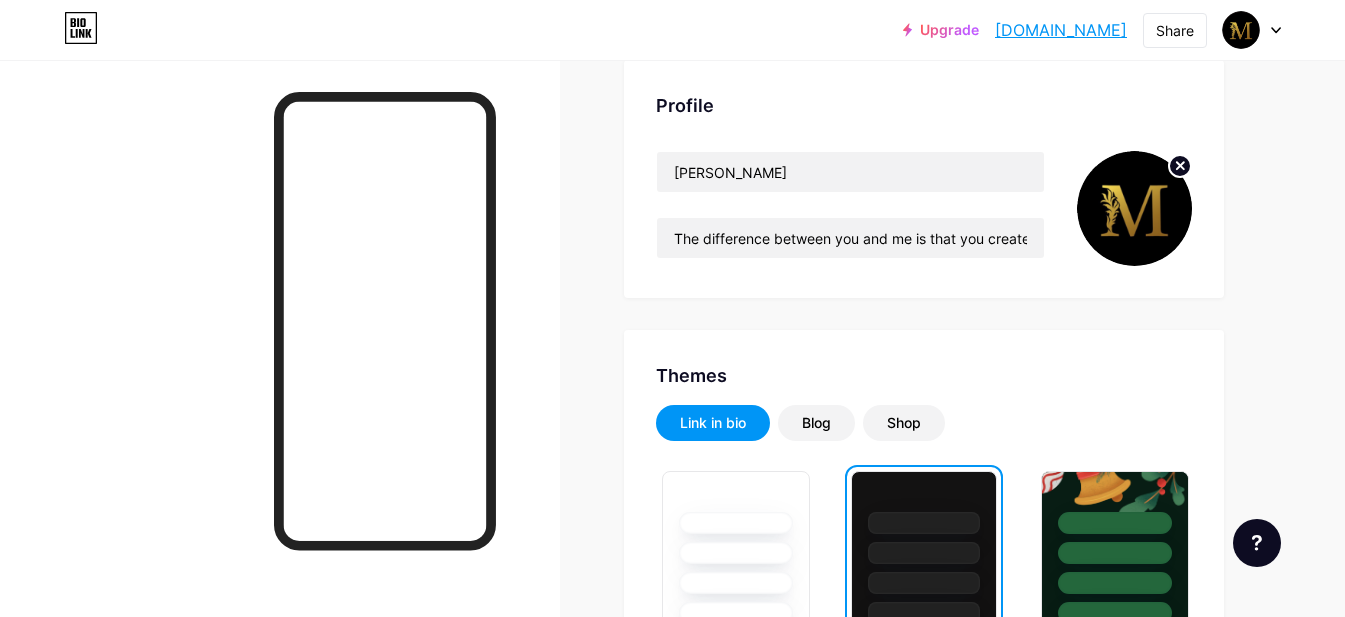 scroll, scrollTop: 0, scrollLeft: 0, axis: both 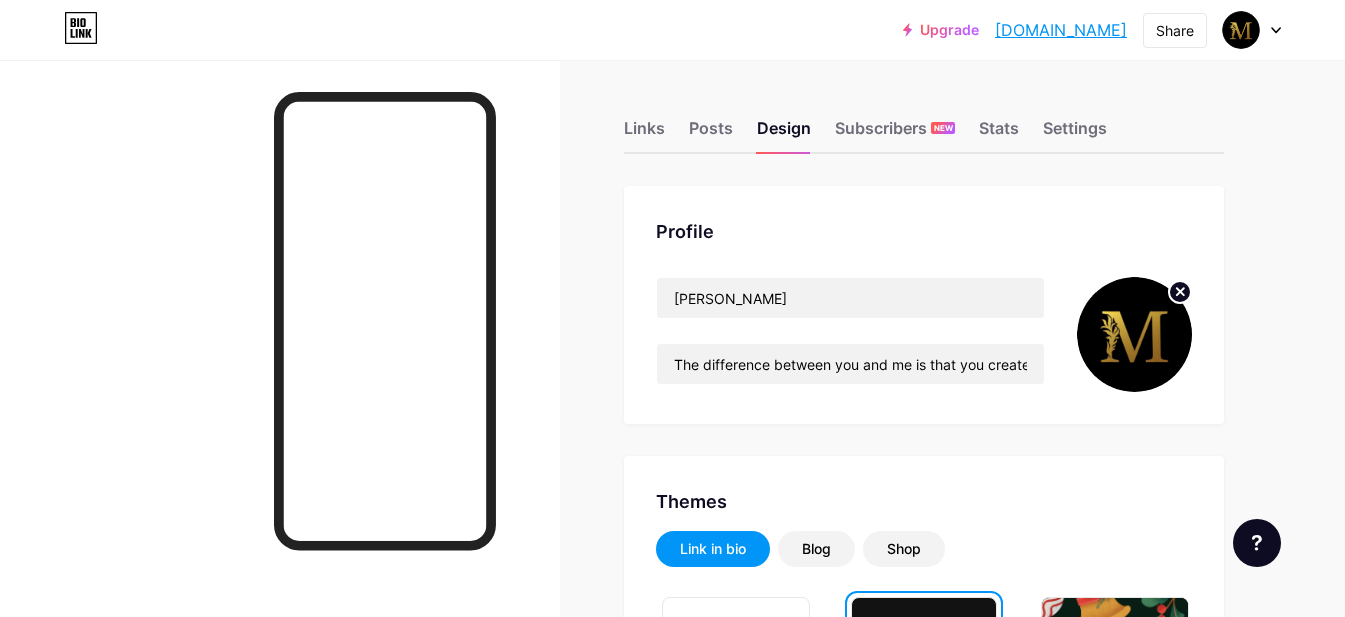 click on "Links
Posts
Design
Subscribers
NEW
Stats
Settings     Profile   Mayank Dave     The difference between you and me is that you create memories and I create legacy.                   Themes   Link in bio   Blog   Shop       Basics       Carbon       Xmas 23       Pride       Glitch       Winter · Live       Glassy · Live       Chameleon · Live       Rainy Night · Live       Neon · Live       Summer       Retro       Strawberry · Live       Desert       Sunny       Autumn       Leaf       Clear Sky       Blush       Unicorn       Minimal       Cloudy       Shadow     Create your own           Changes saved       Position to display socials                 Top                     Bottom
Disable Bio Link branding
Will hide the Bio Link branding from homepage     Display Share button
Enables social sharing options on your page including a QR code.   Changes saved" at bounding box center (654, 1728) 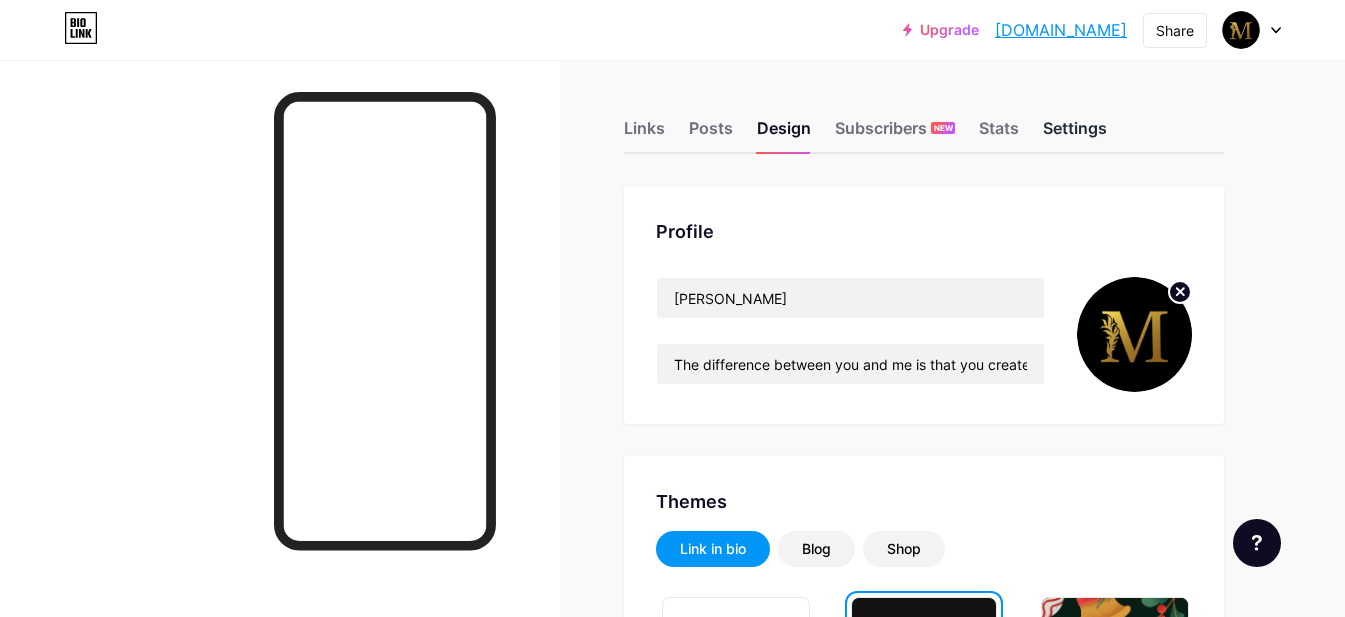 click on "Settings" at bounding box center [1075, 134] 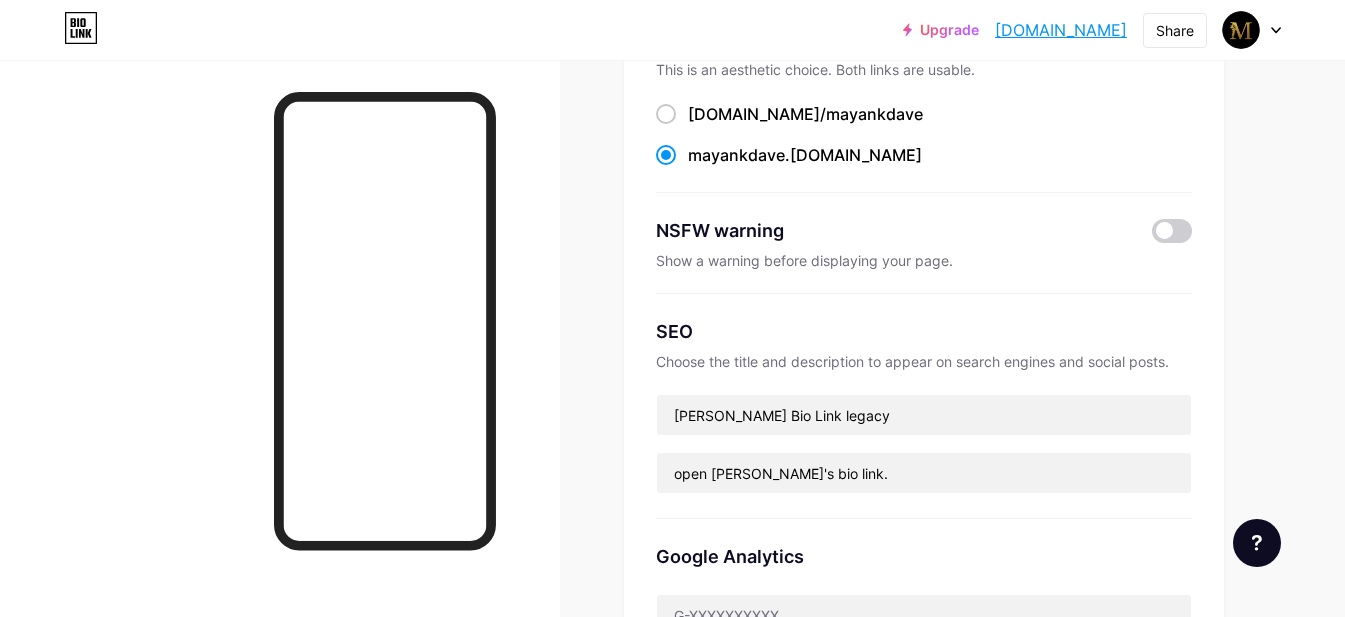 scroll, scrollTop: 300, scrollLeft: 0, axis: vertical 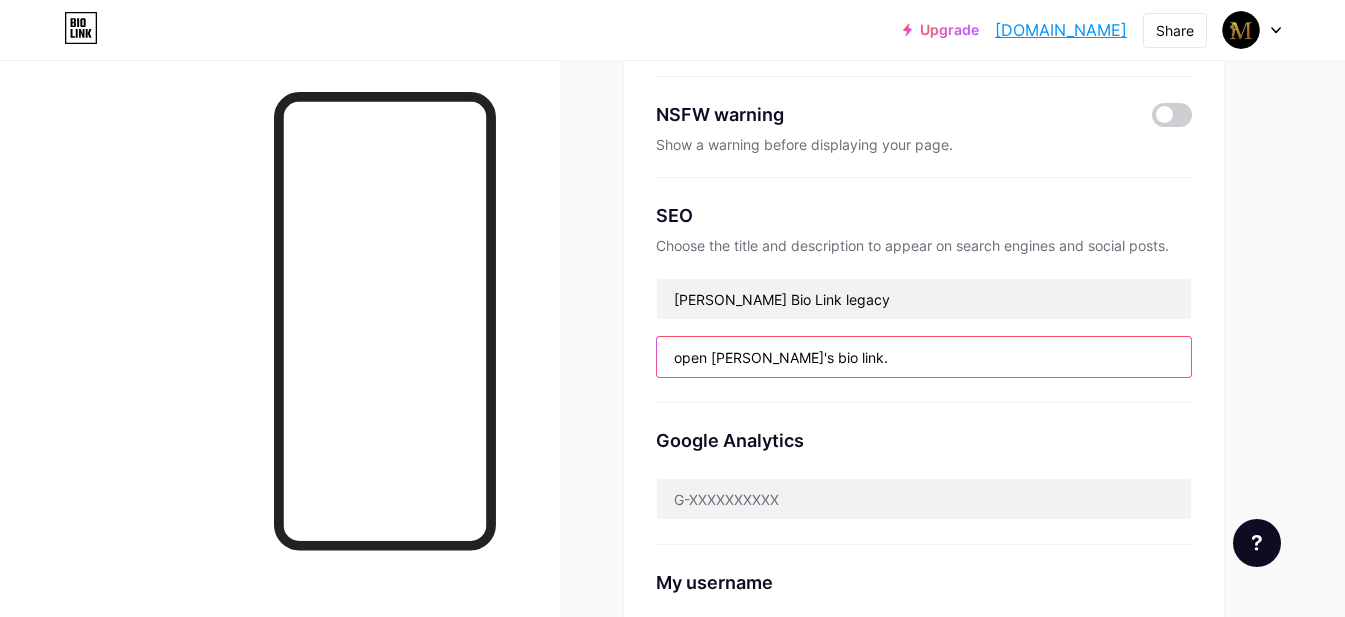 click on "open [PERSON_NAME]'s bio link." at bounding box center [924, 357] 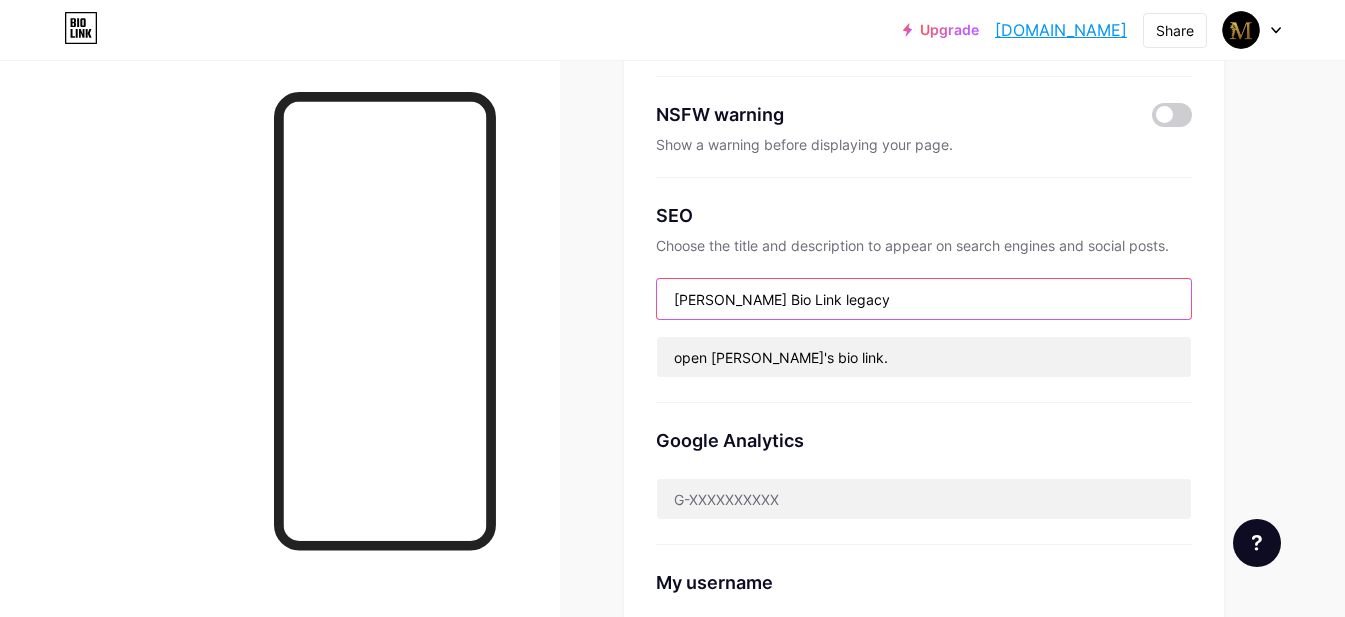 click on "[PERSON_NAME] Bio Link legacy" at bounding box center [924, 299] 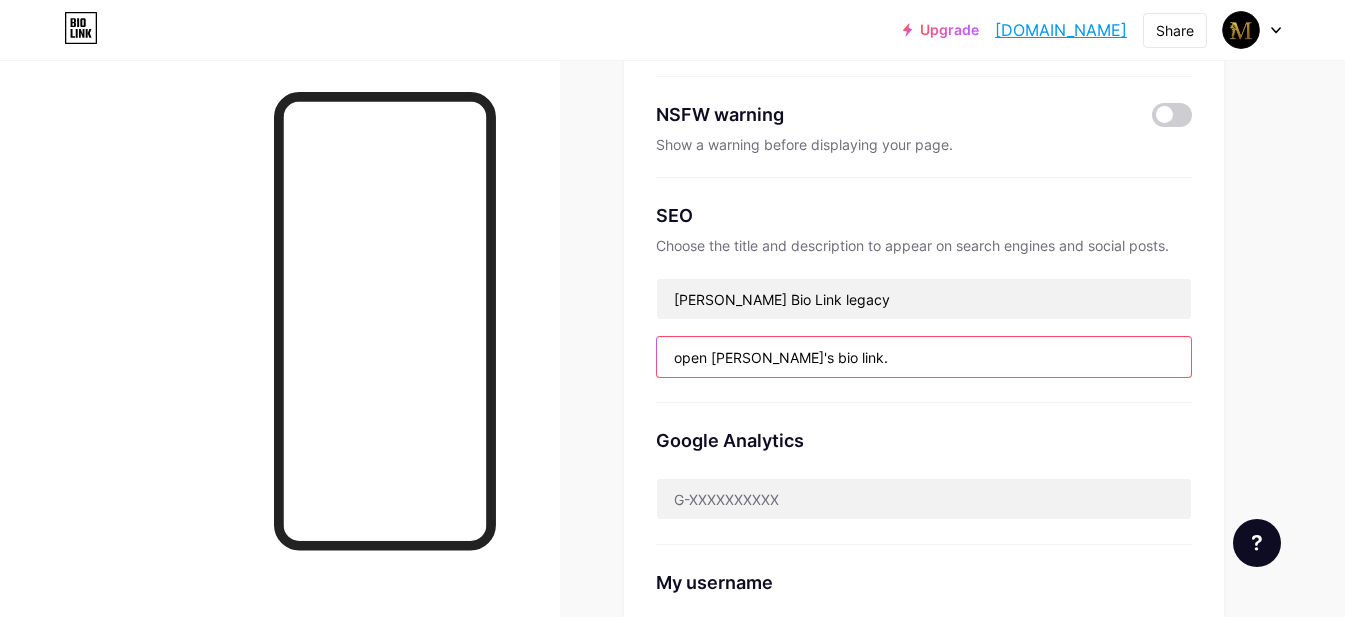 click on "open [PERSON_NAME]'s bio link." at bounding box center (924, 357) 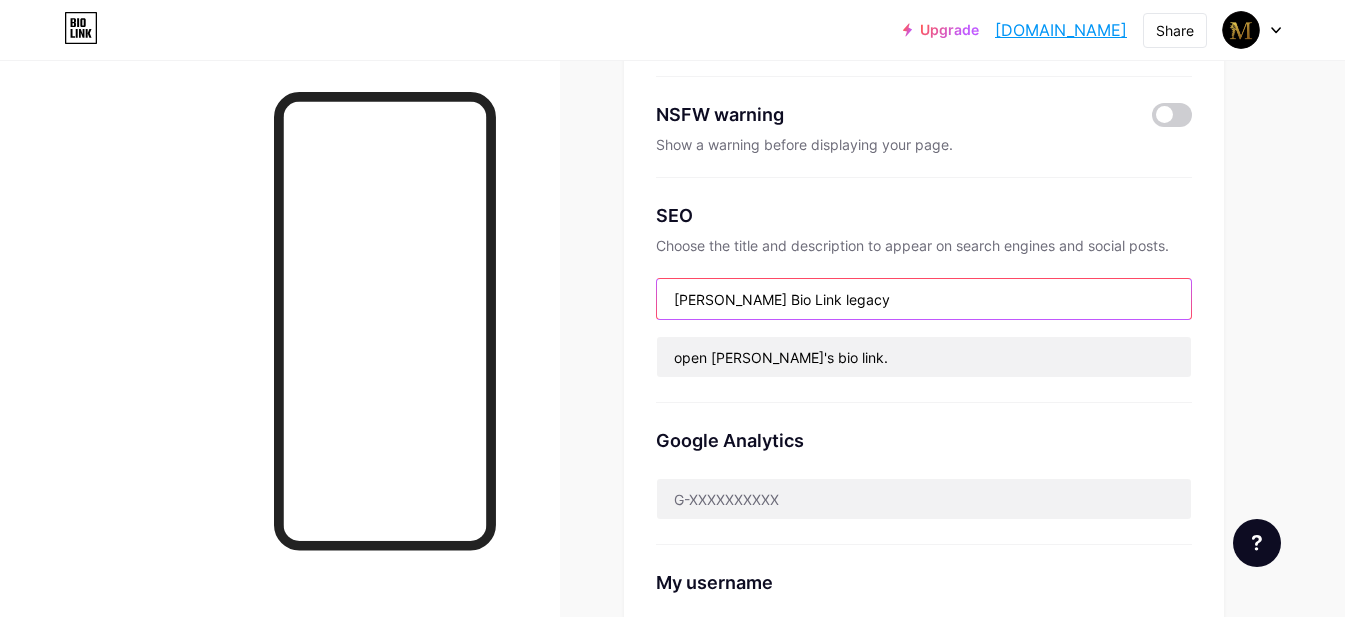 click on "[PERSON_NAME] Bio Link legacy" at bounding box center [924, 299] 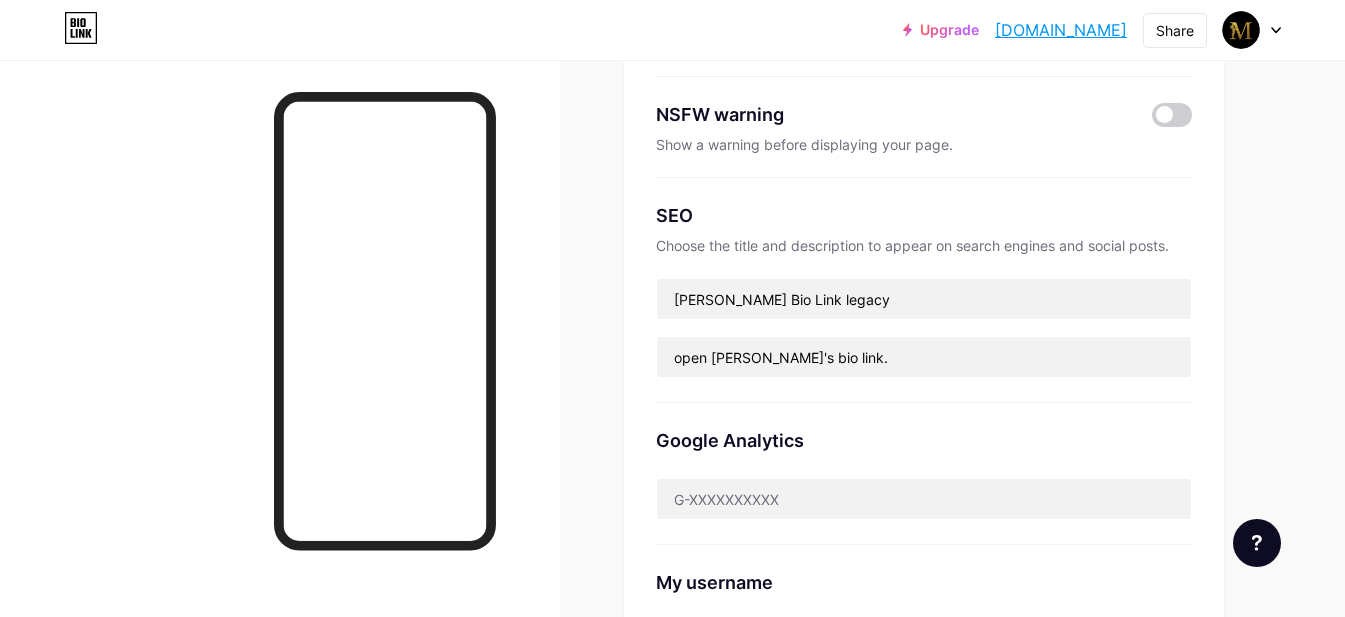 click on "SEO   Choose the title and description to appear on search engines and social posts.   Mayank Dave Bio Link legacy     open mayank's bio link." at bounding box center [924, 290] 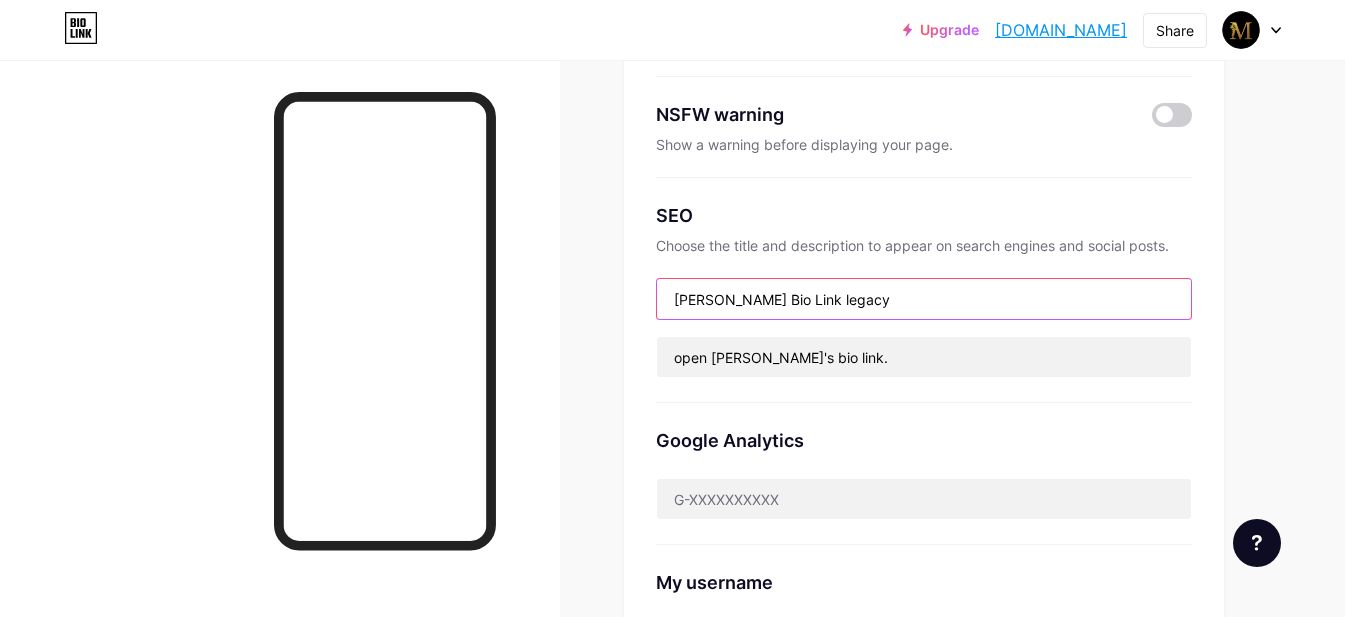 click on "[PERSON_NAME] Bio Link legacy" at bounding box center [924, 299] 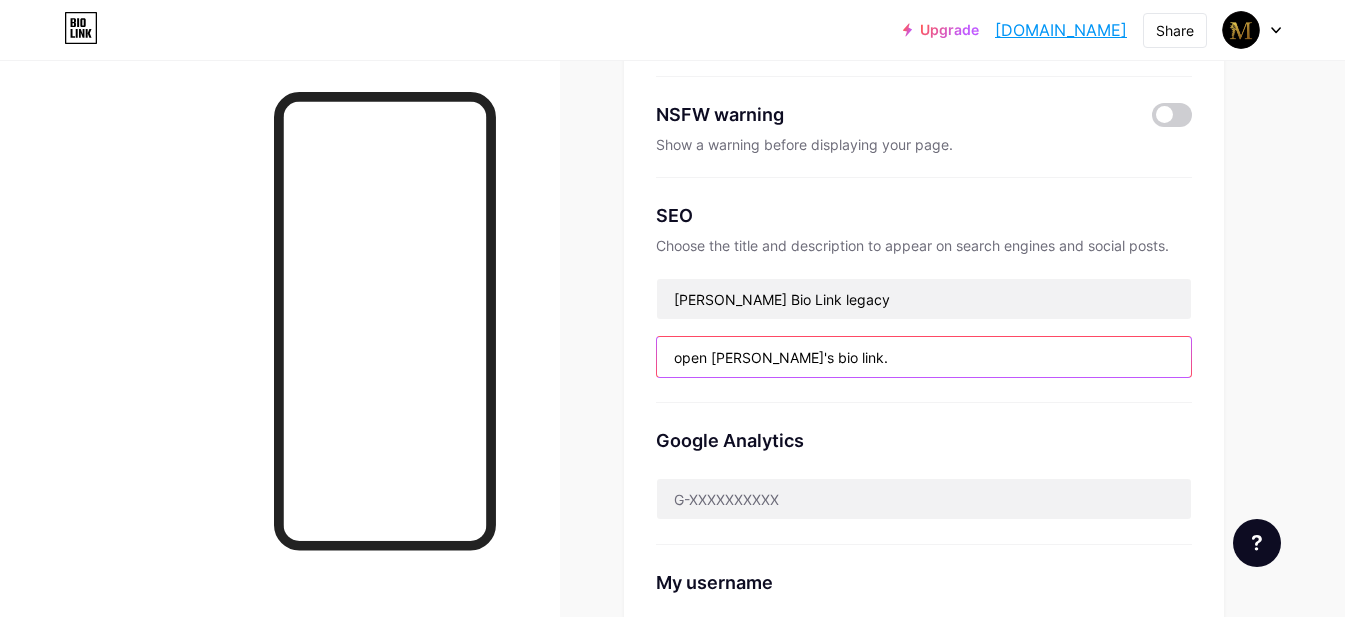 click on "open [PERSON_NAME]'s bio link." at bounding box center [924, 357] 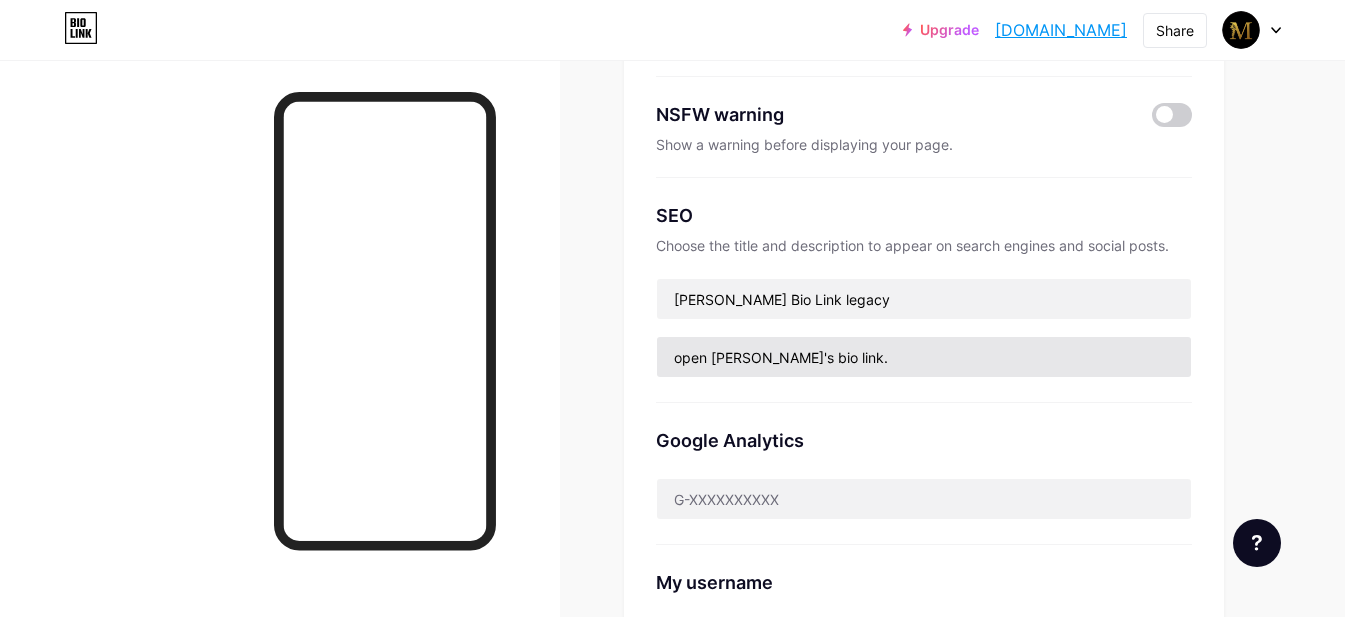 click on "SEO   Choose the title and description to appear on search engines and social posts.   Mayank Dave Bio Link legacy     open mayank's bio link." at bounding box center (924, 290) 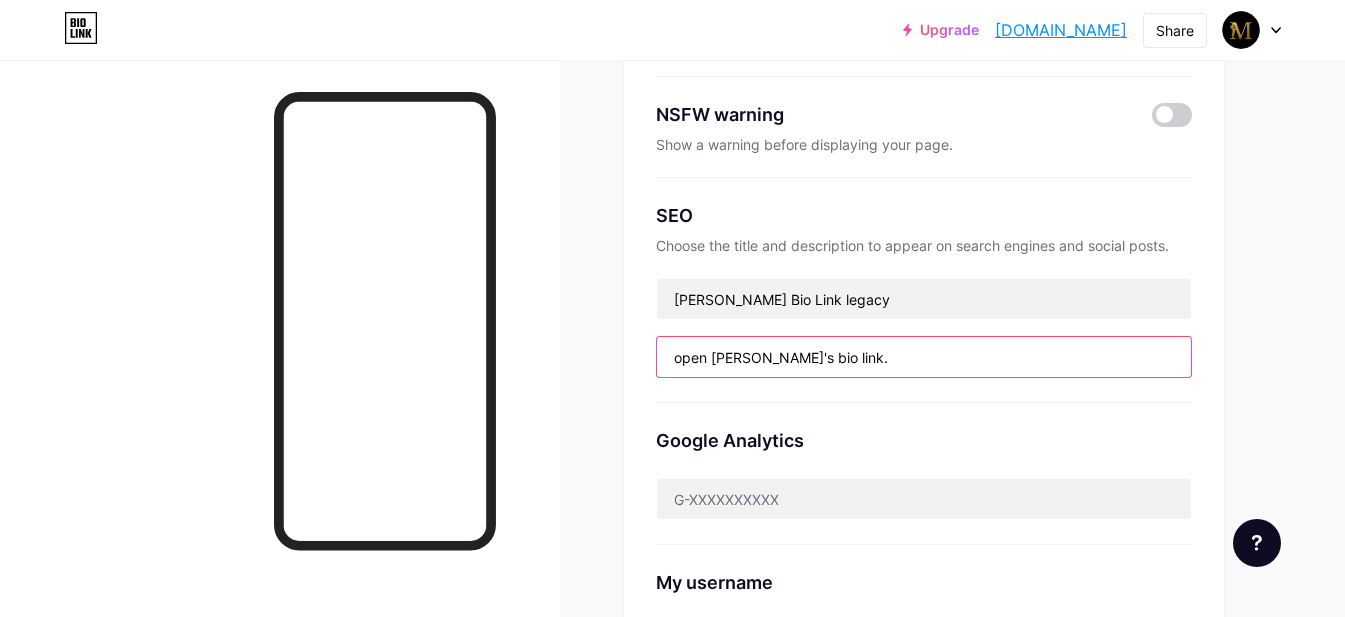 click on "open [PERSON_NAME]'s bio link." at bounding box center [924, 357] 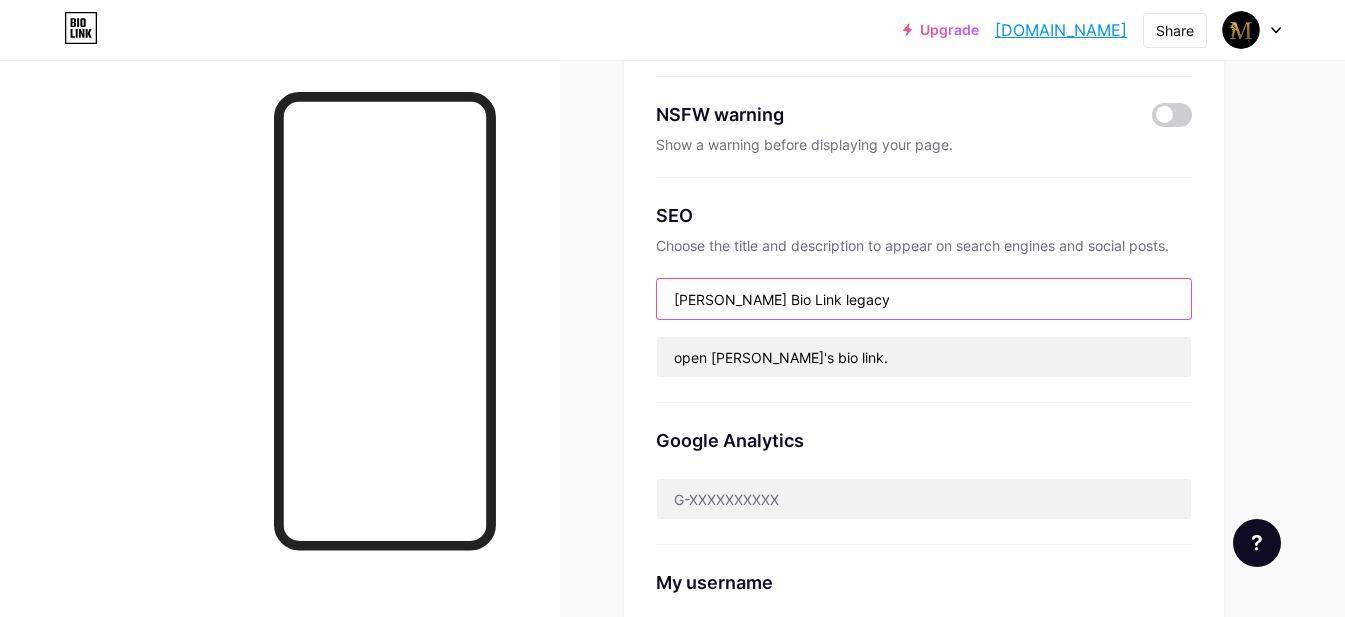 click on "[PERSON_NAME] Bio Link legacy" at bounding box center (924, 299) 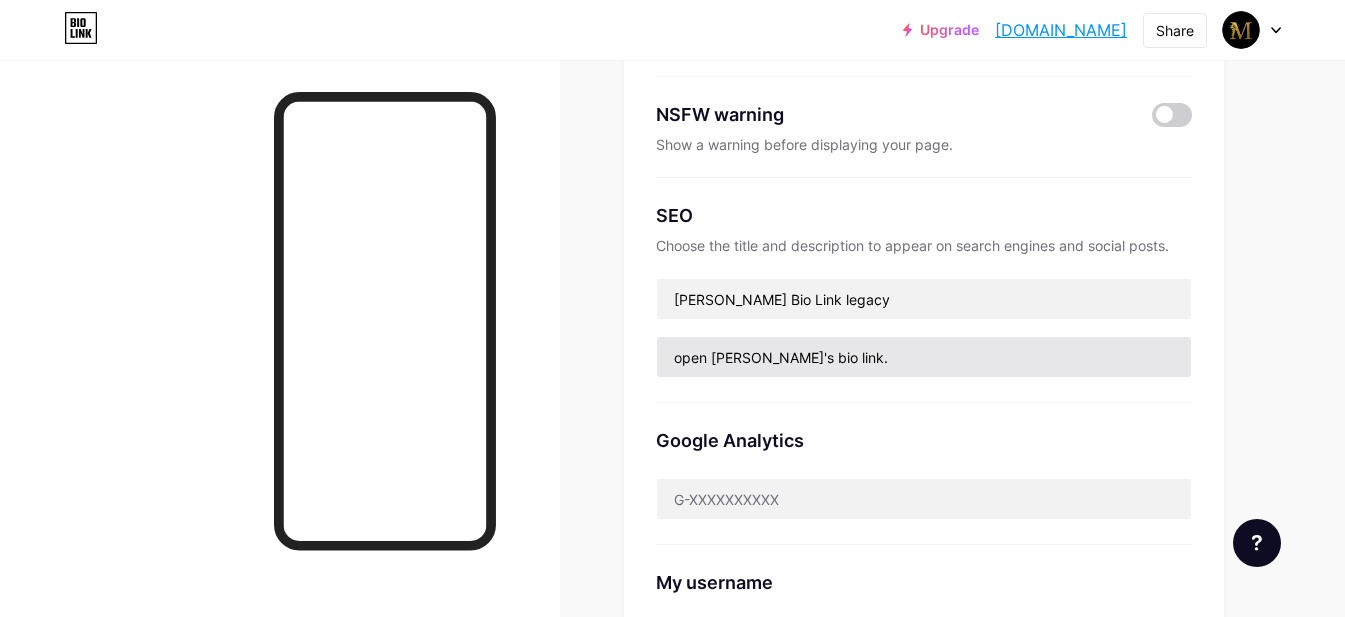 click on "SEO   Choose the title and description to appear on search engines and social posts.   Mayank Dave Bio Link legacy     open mayank's bio link." at bounding box center (924, 290) 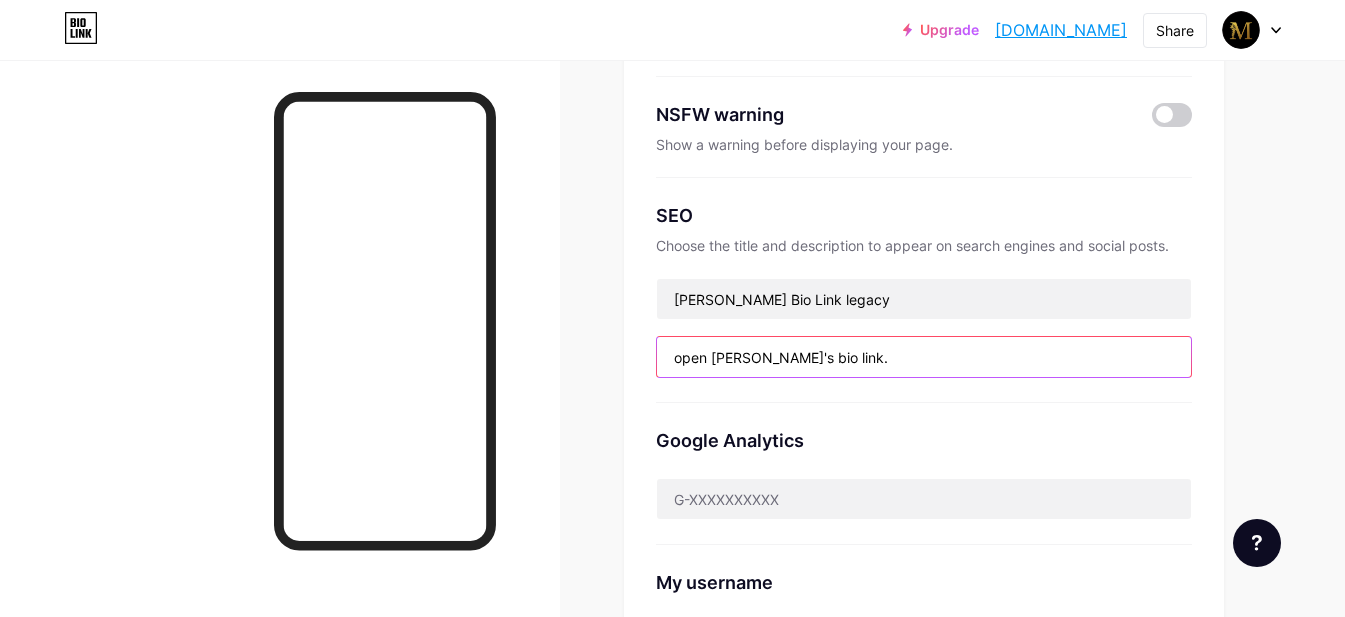 click on "open [PERSON_NAME]'s bio link." at bounding box center (924, 357) 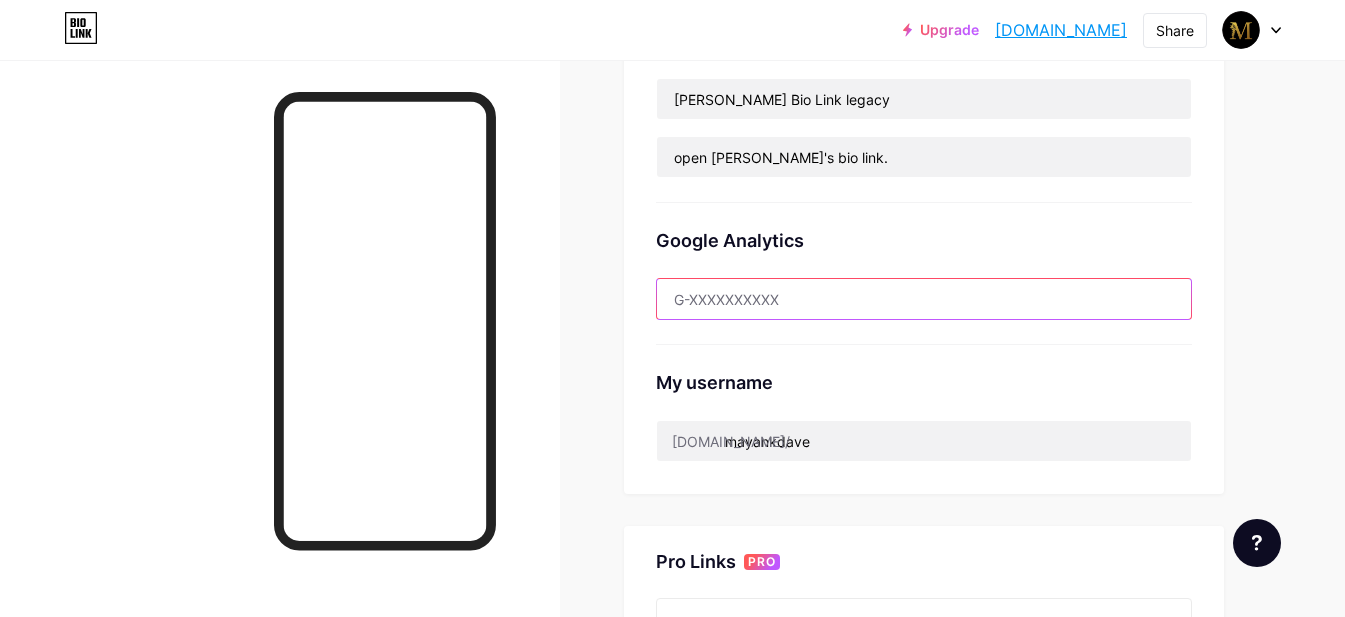 click at bounding box center [924, 299] 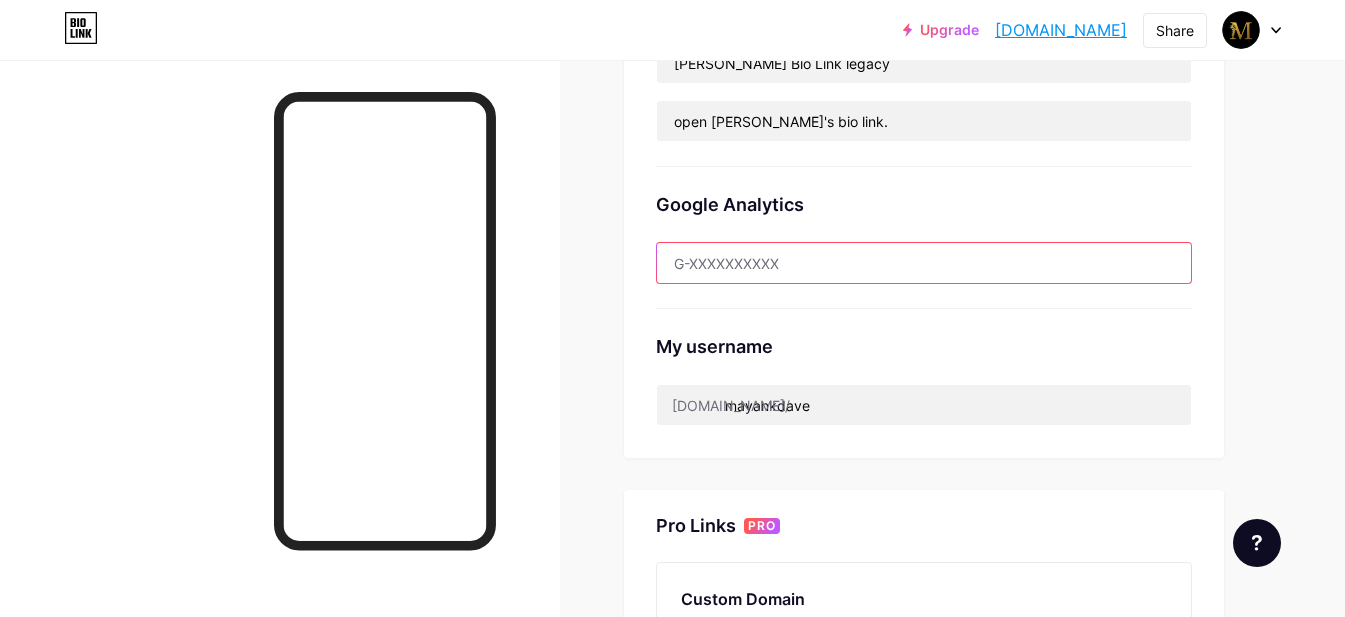 scroll, scrollTop: 600, scrollLeft: 0, axis: vertical 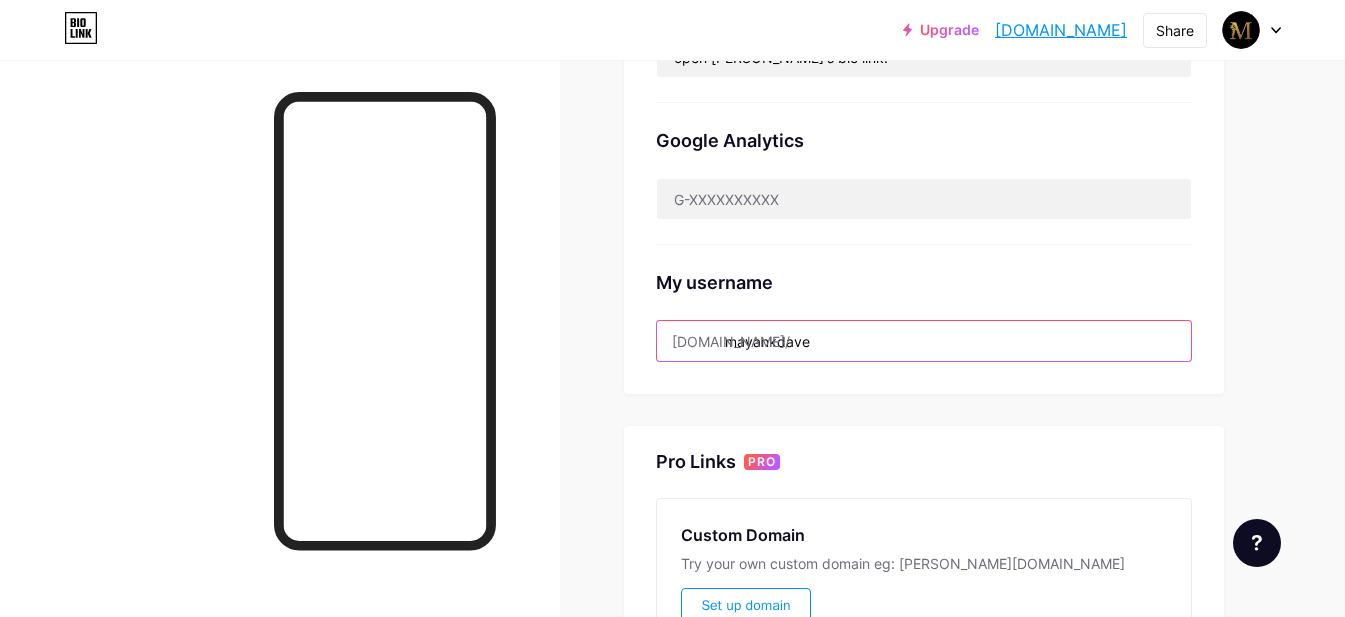 click on "mayankdave" at bounding box center (924, 341) 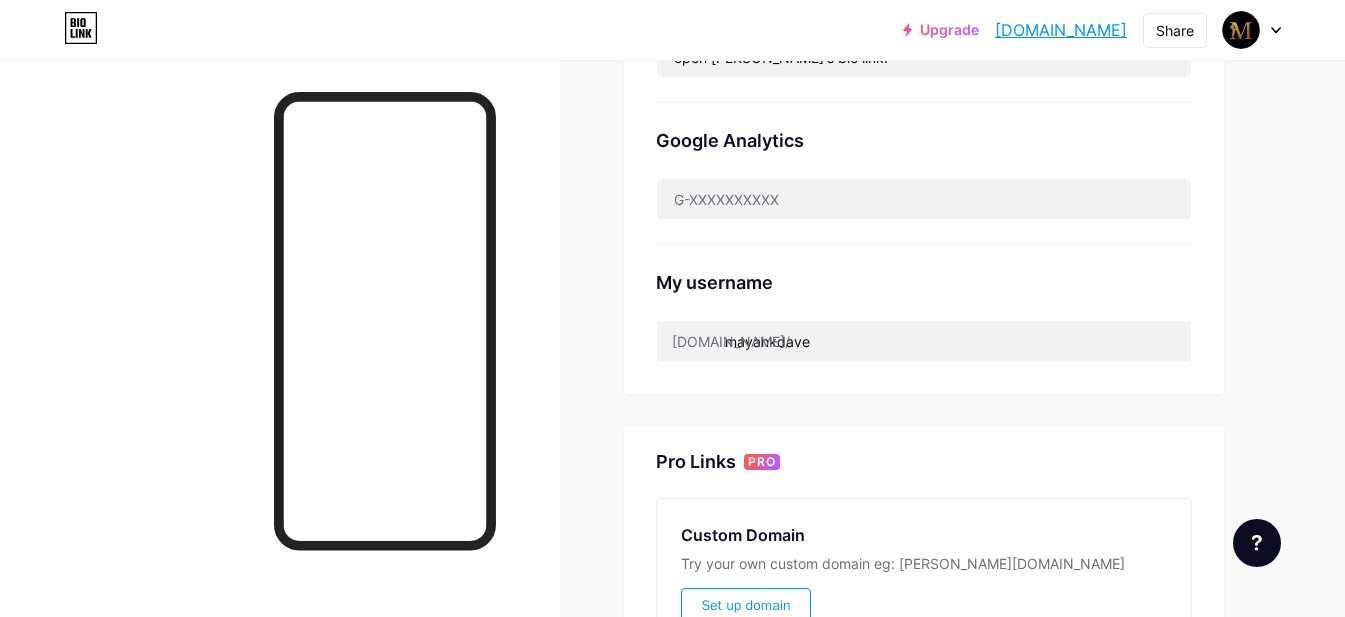 click on "Preferred link   This is an aesthetic choice. Both links are usable.
bio.link/ mayankdave       mayankdave .bio.link
NSFW warning       Show a warning before displaying your page.     SEO   Choose the title and description to appear on search engines and social posts.   Mayank Dave Bio Link legacy     open mayank's bio link.     Google Analytics       My username   bio.link/   mayankdave" at bounding box center [924, -10] 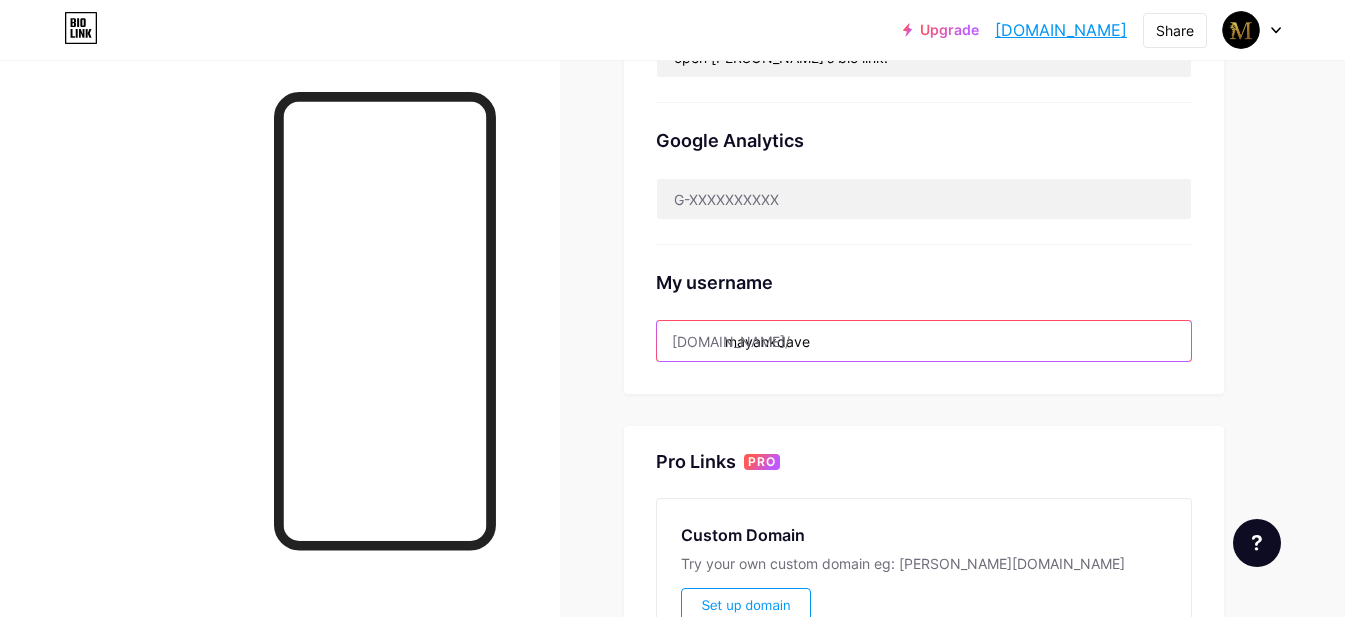 drag, startPoint x: 837, startPoint y: 351, endPoint x: 636, endPoint y: 357, distance: 201.08954 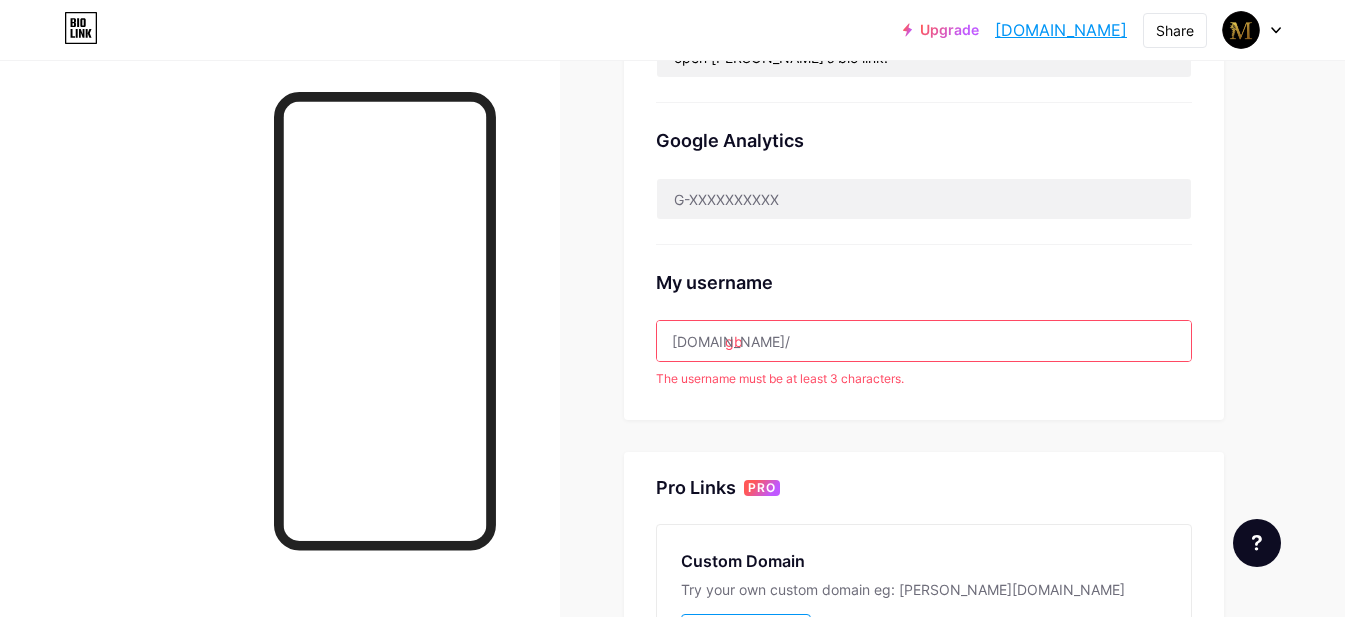 click on "gb" at bounding box center [924, 341] 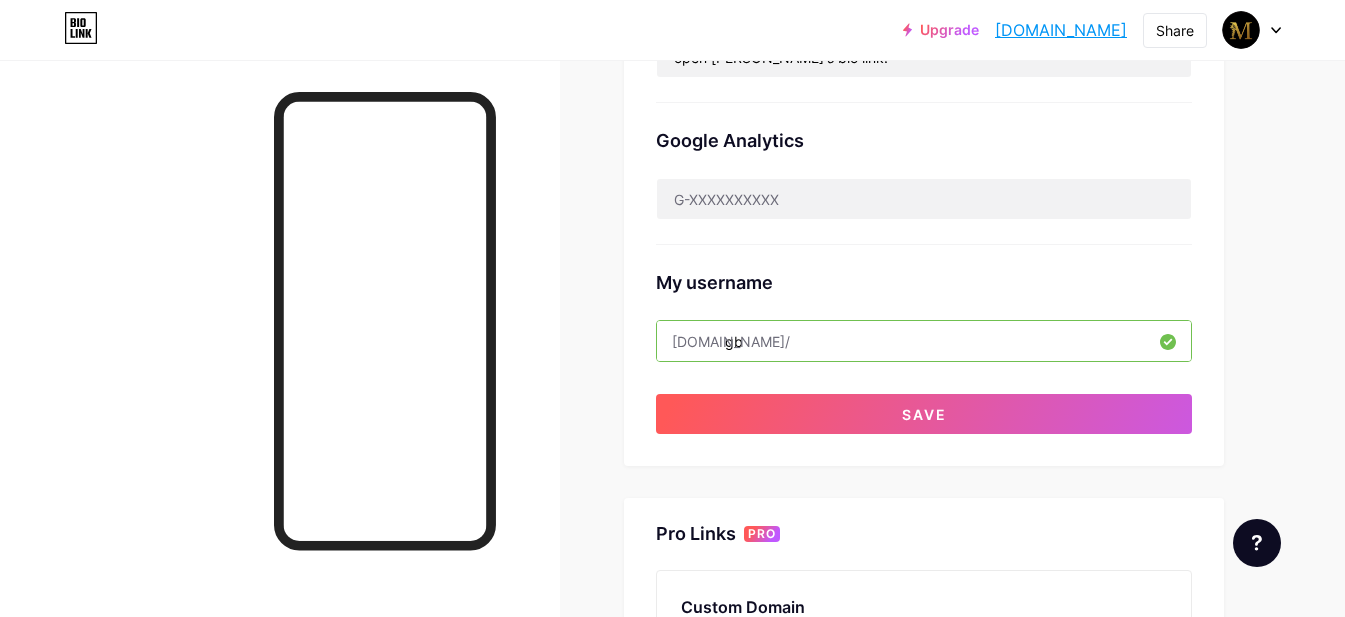 type on "g" 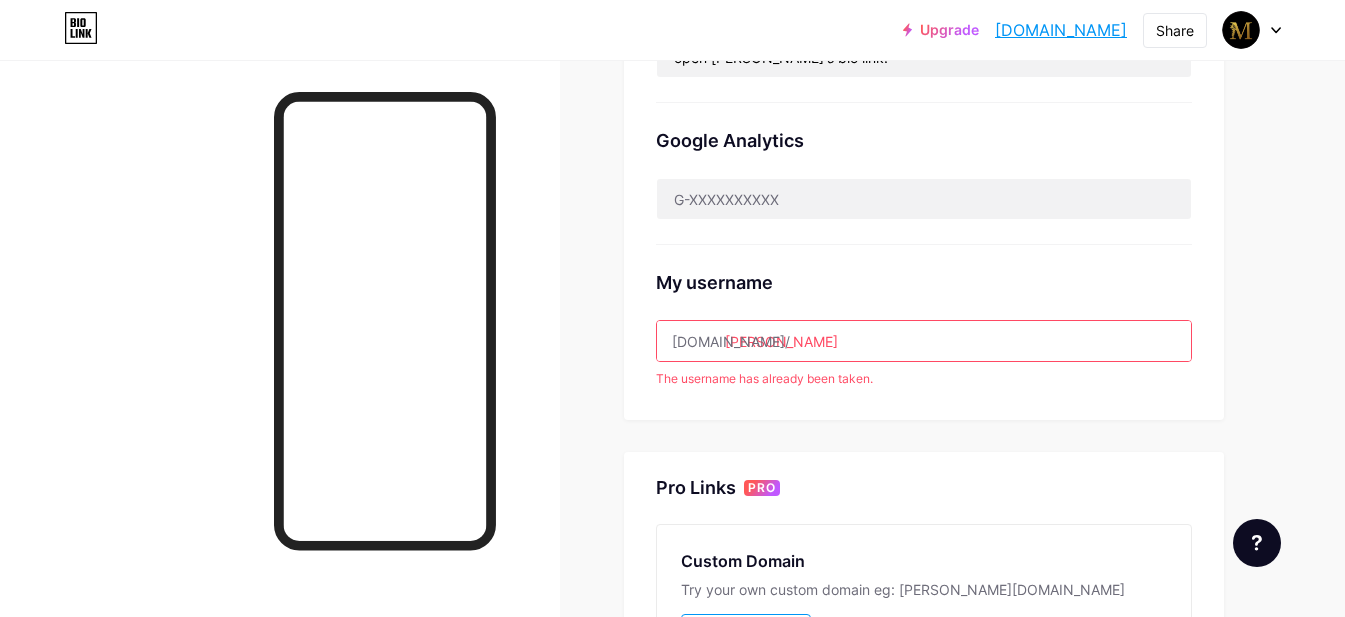 click on "mayank" at bounding box center (924, 341) 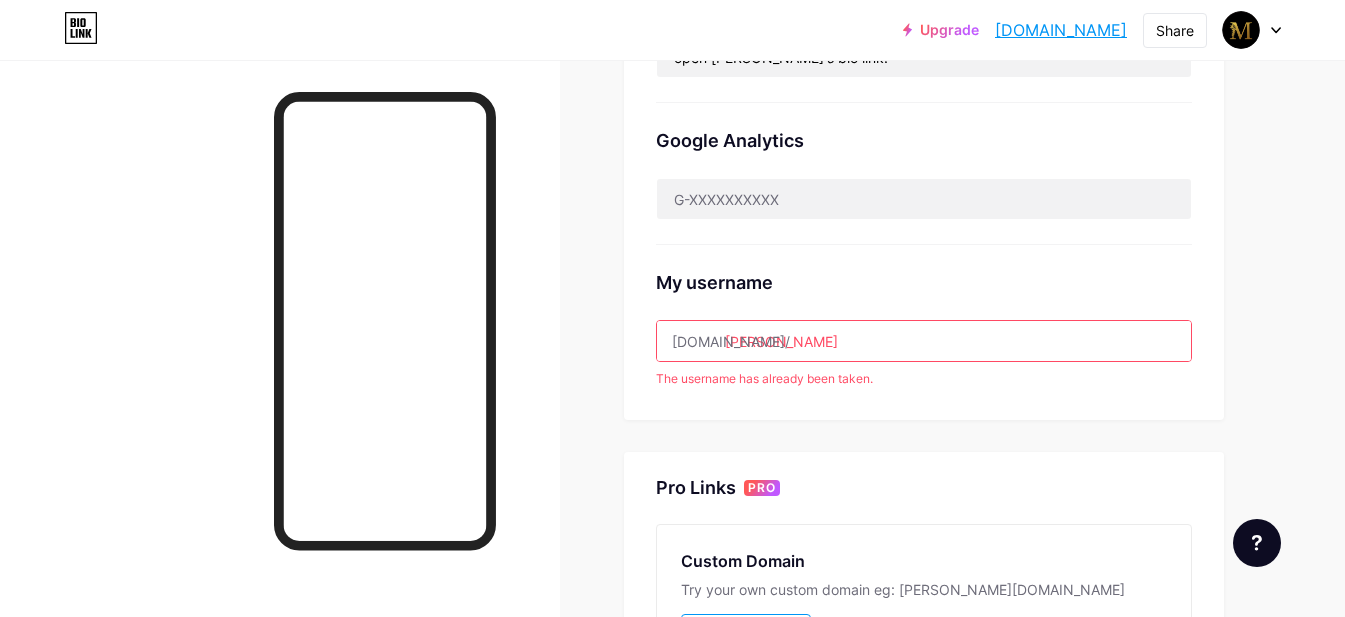 type on "mayank" 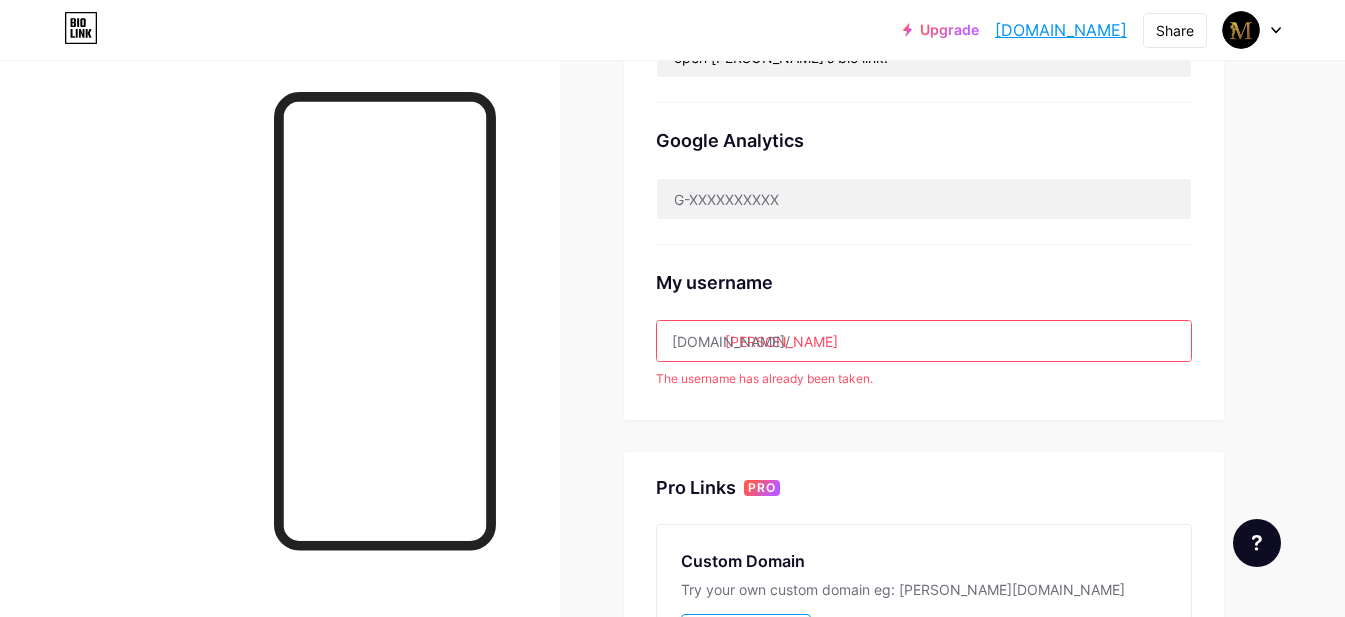 click on "mayank" at bounding box center [924, 341] 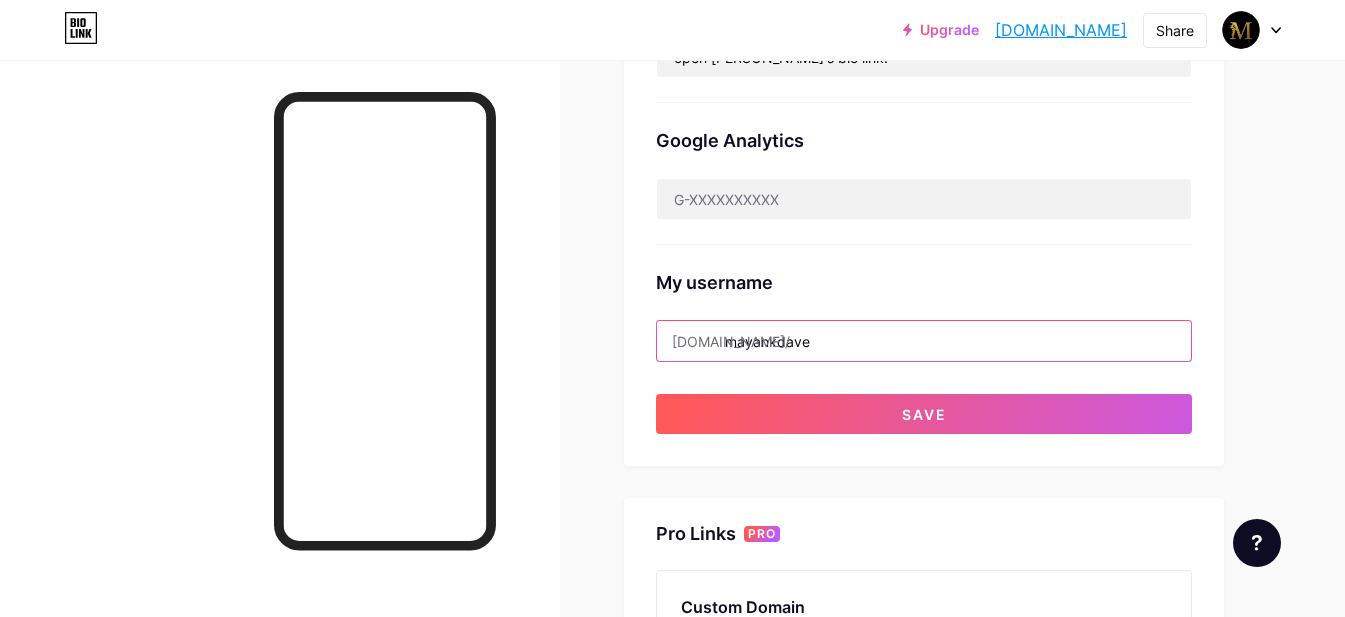 click on "mayankdave" at bounding box center [924, 341] 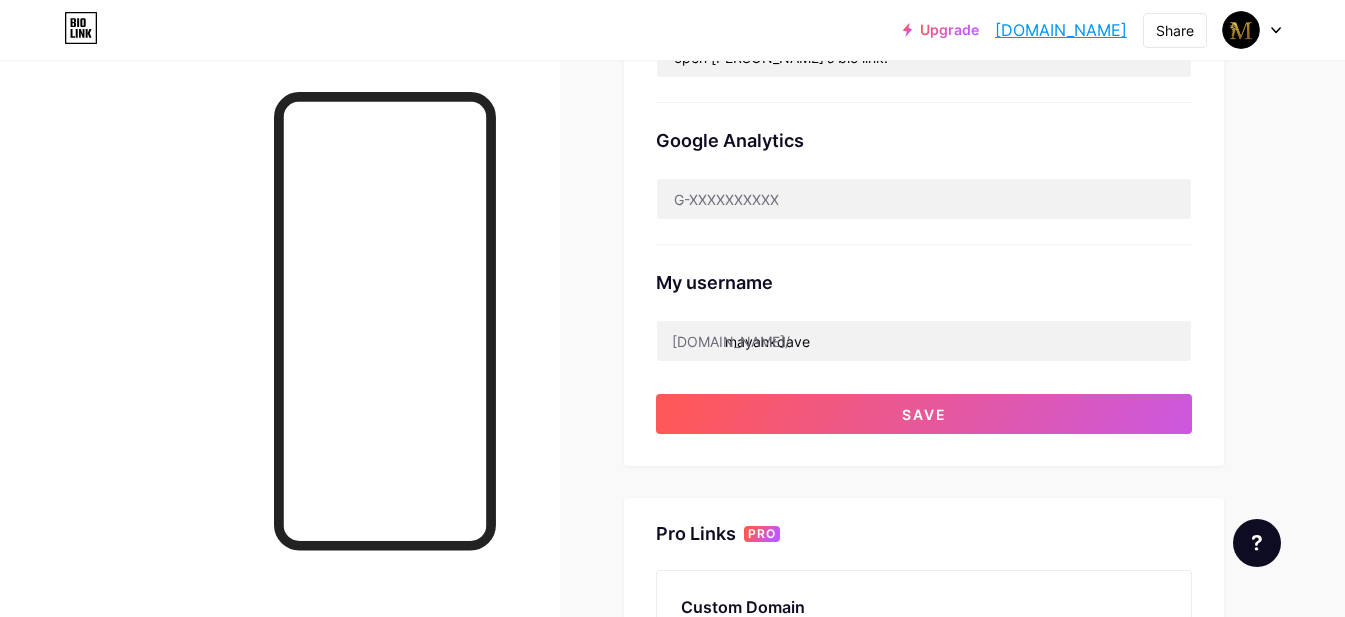 click on "My username   bio.link/   mayankdave" at bounding box center (924, 303) 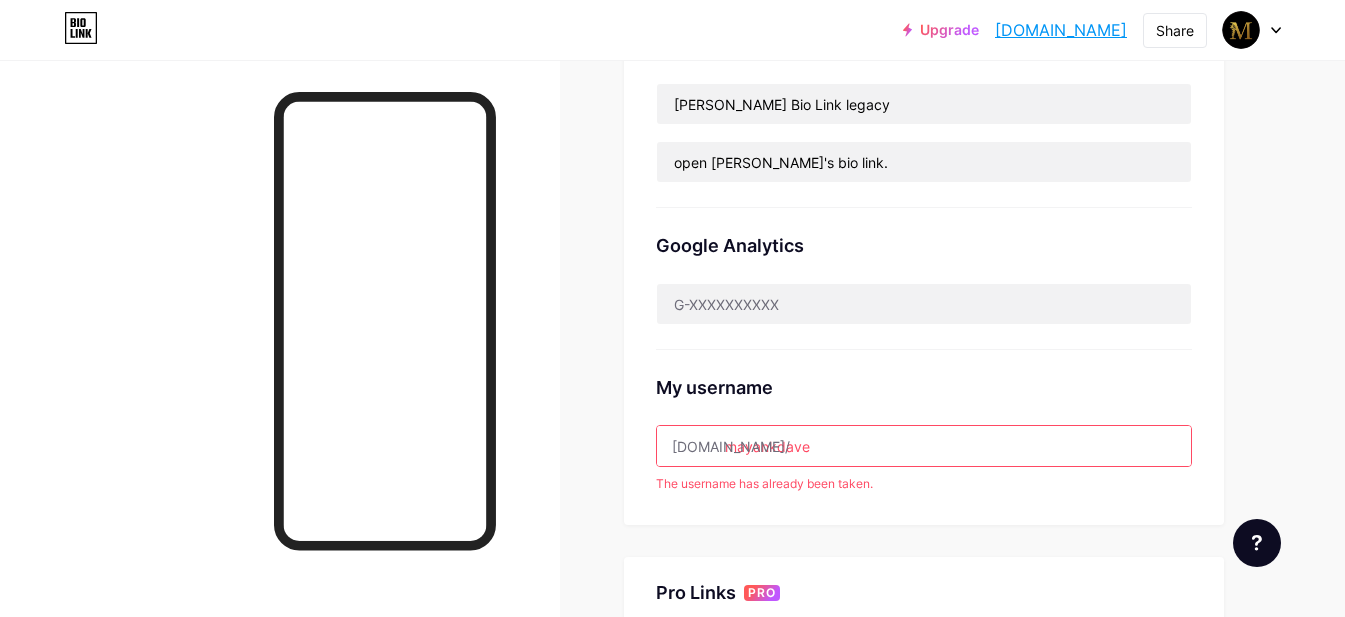 scroll, scrollTop: 100, scrollLeft: 0, axis: vertical 